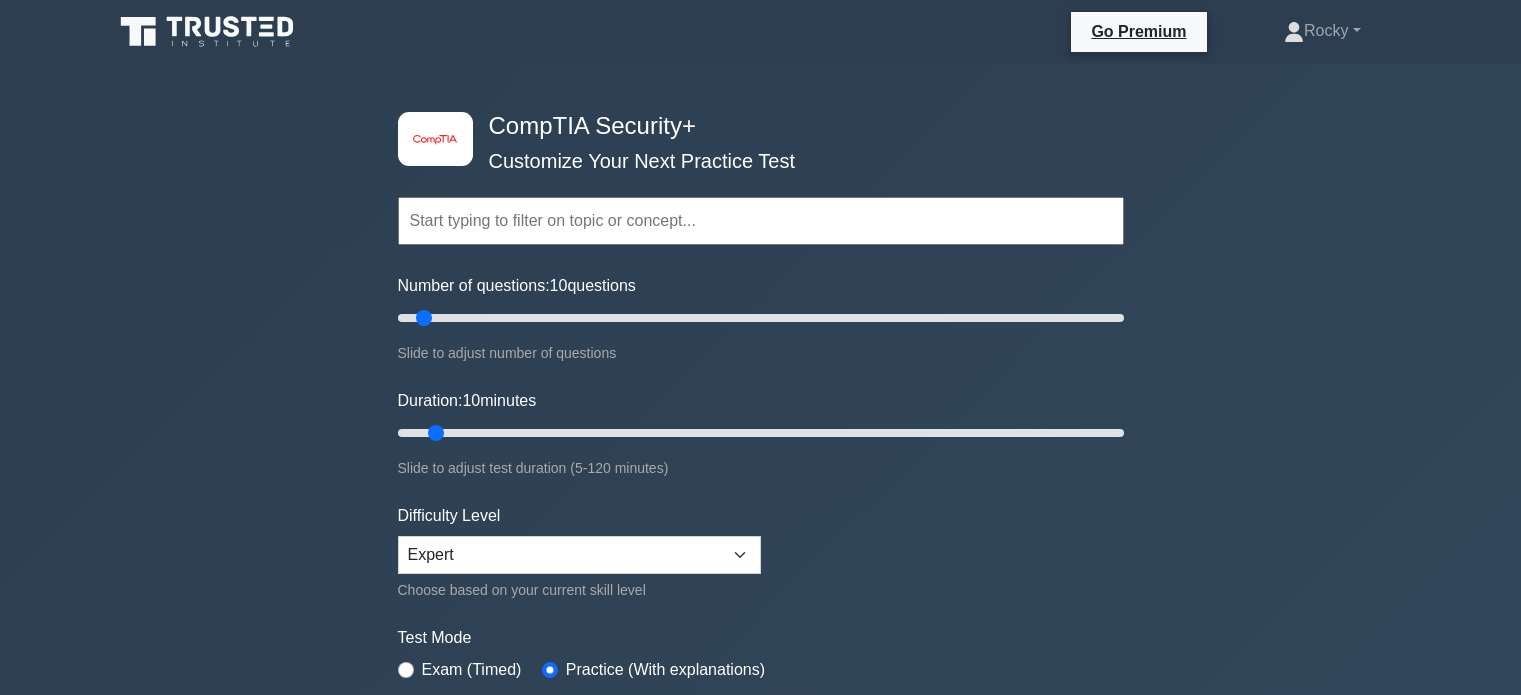scroll, scrollTop: 0, scrollLeft: 0, axis: both 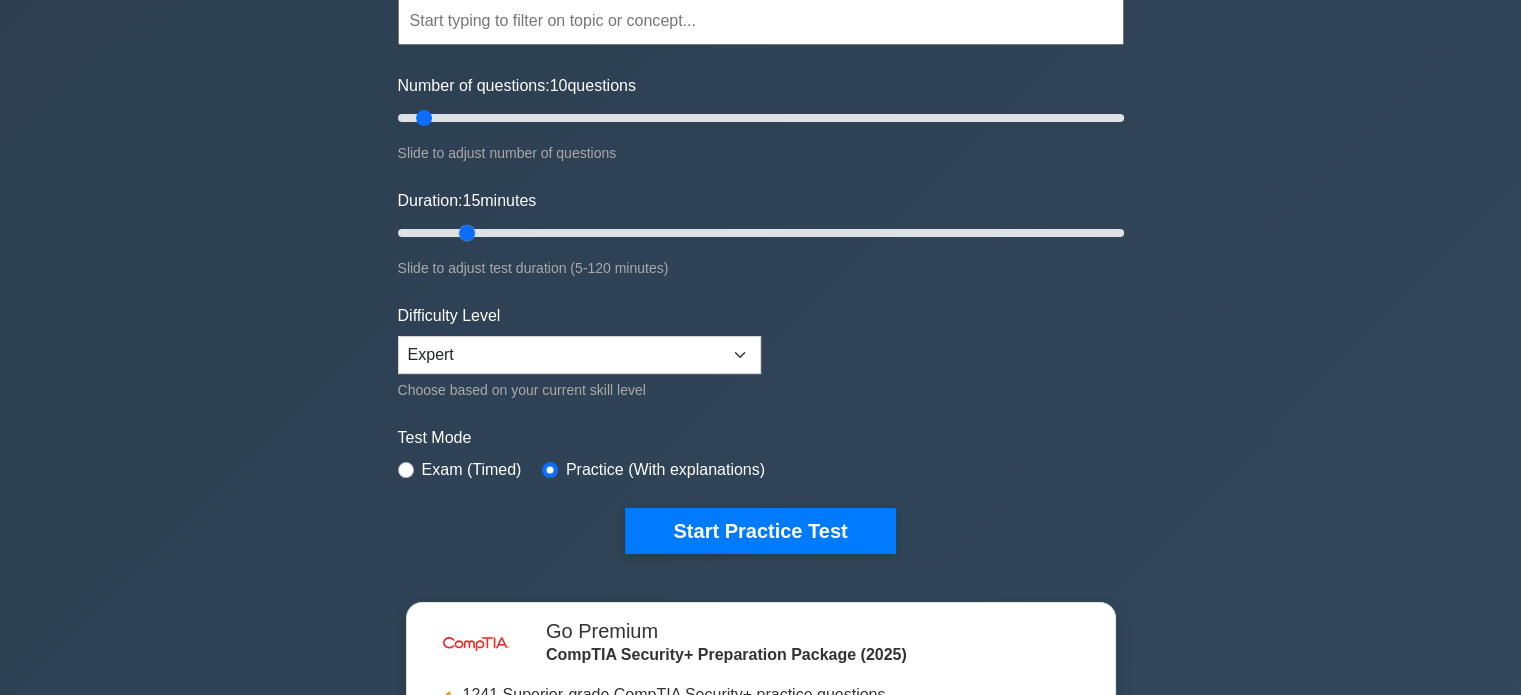 drag, startPoint x: 438, startPoint y: 234, endPoint x: 456, endPoint y: 234, distance: 18 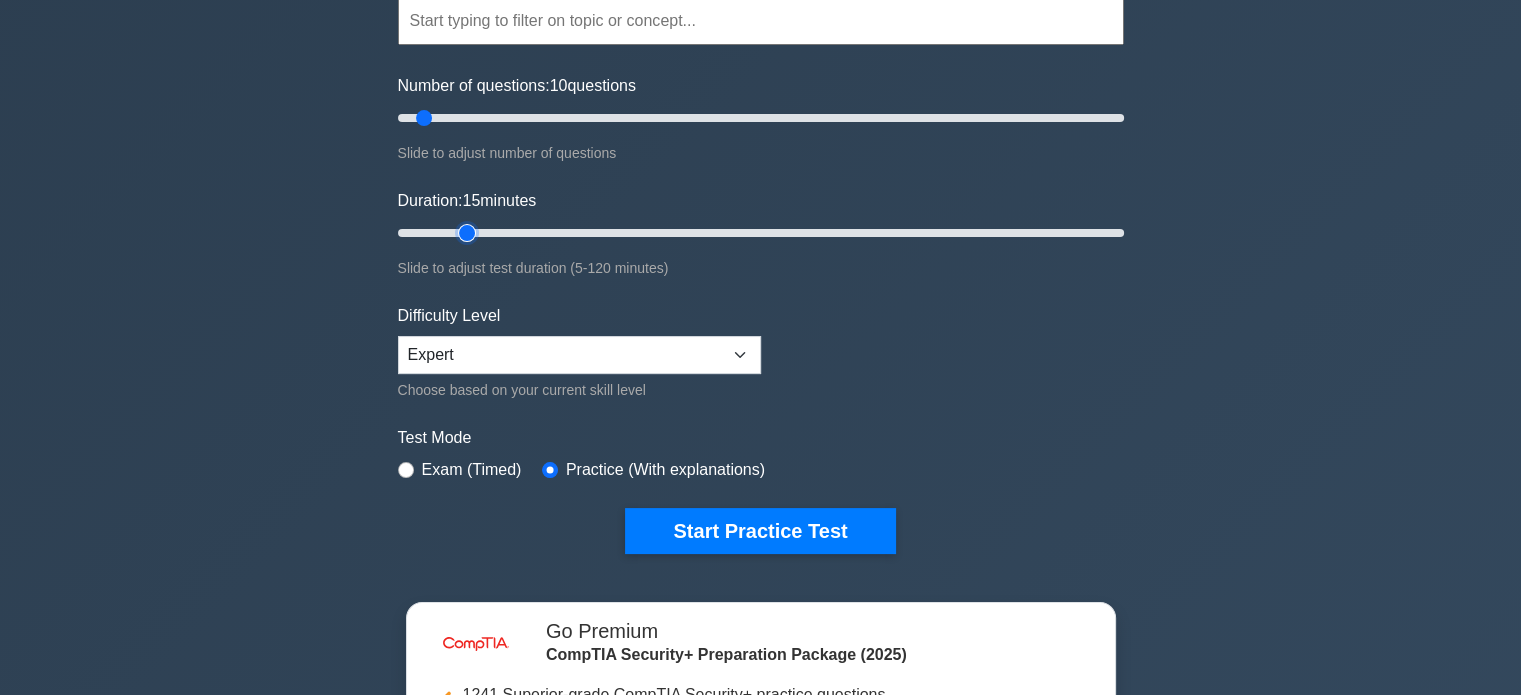 type on "15" 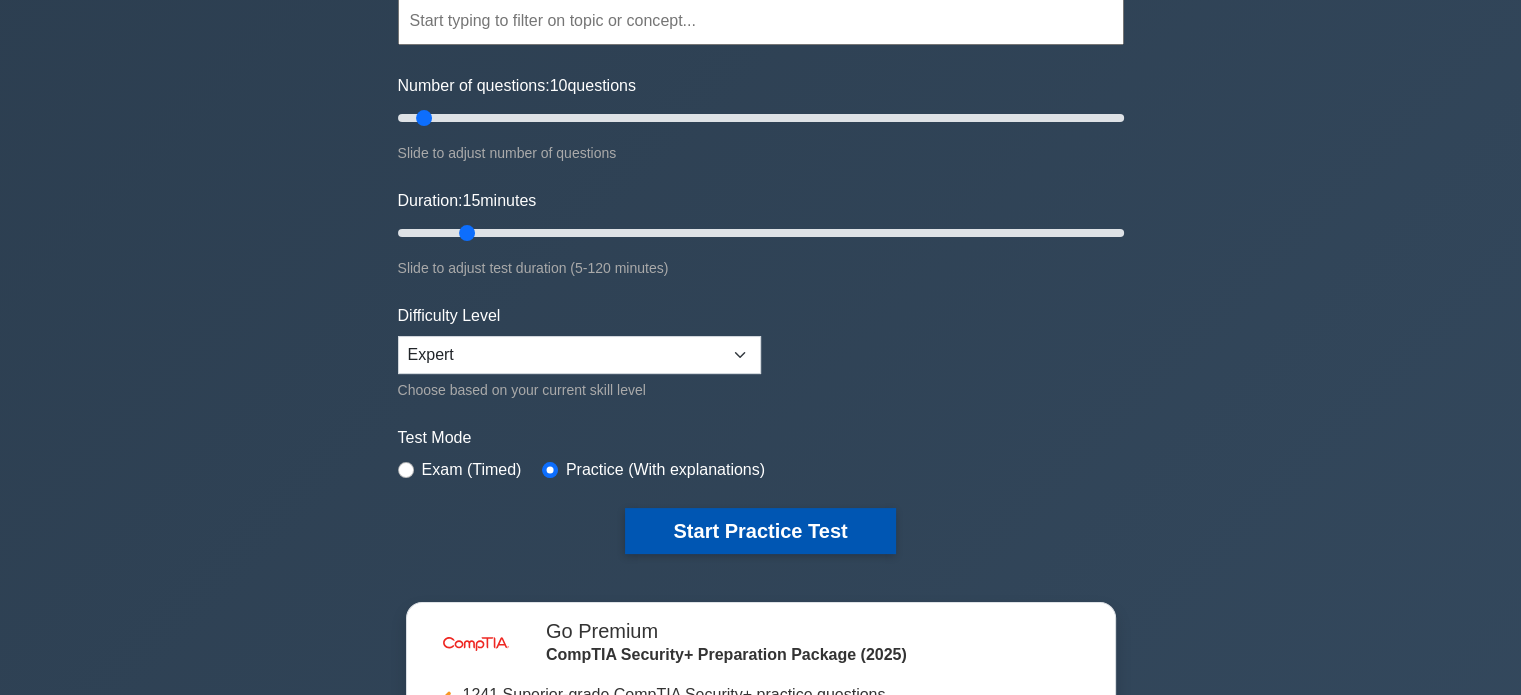 click on "Start Practice Test" at bounding box center [760, 531] 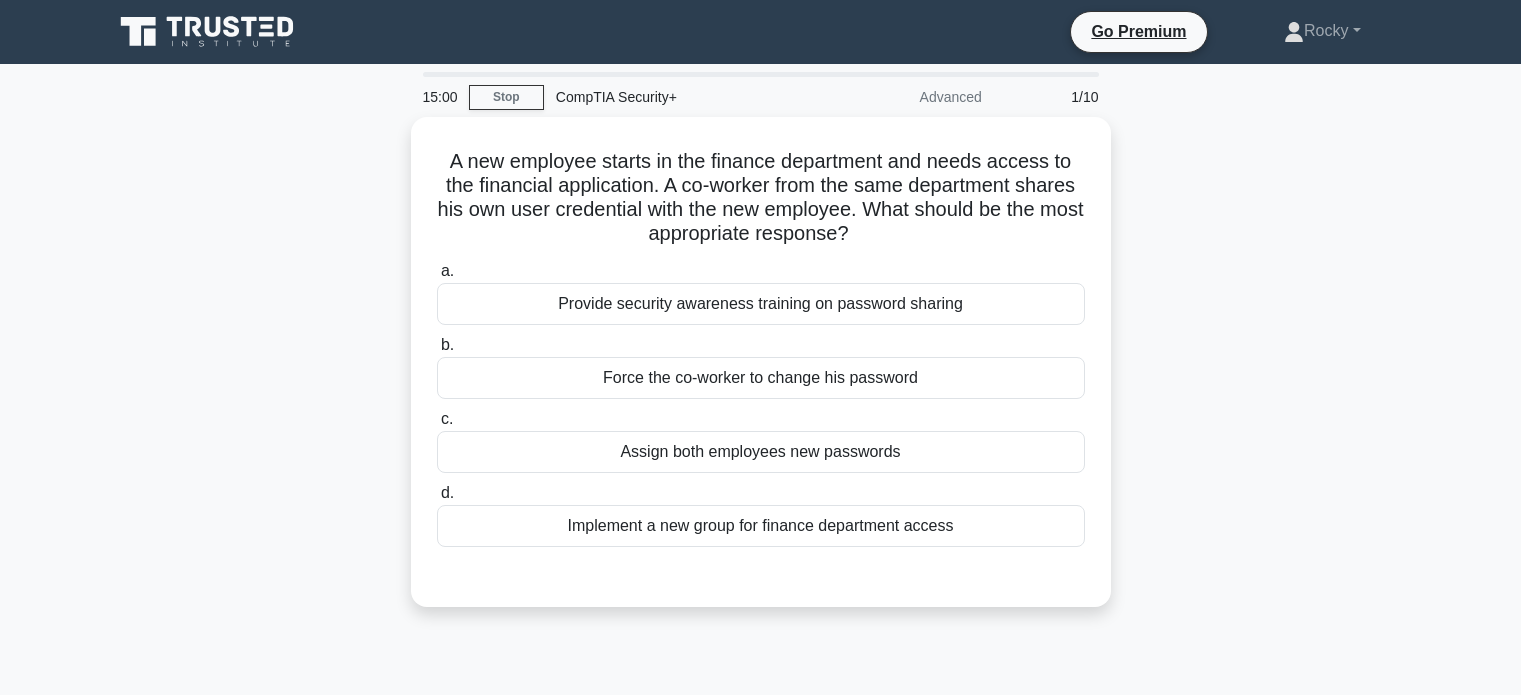scroll, scrollTop: 0, scrollLeft: 0, axis: both 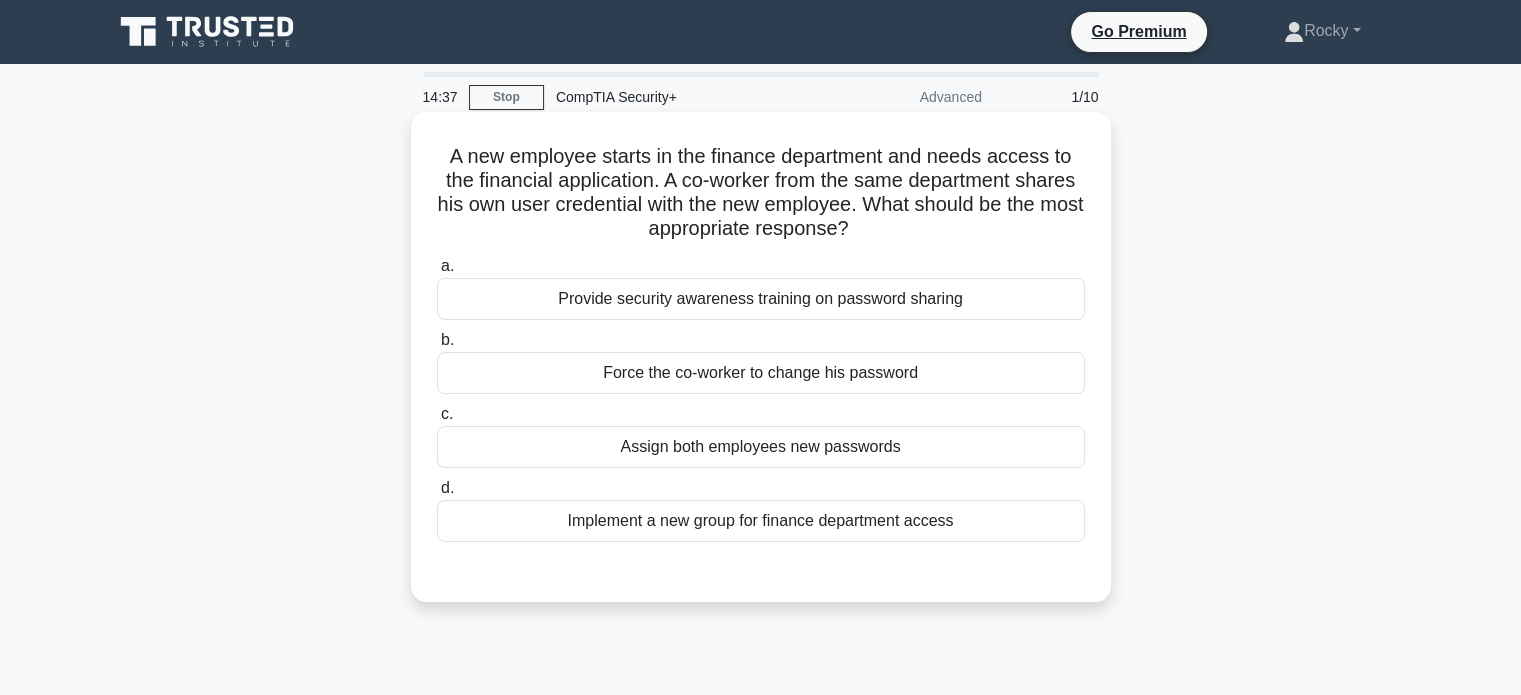click on "Provide security awareness training on password sharing" at bounding box center [761, 299] 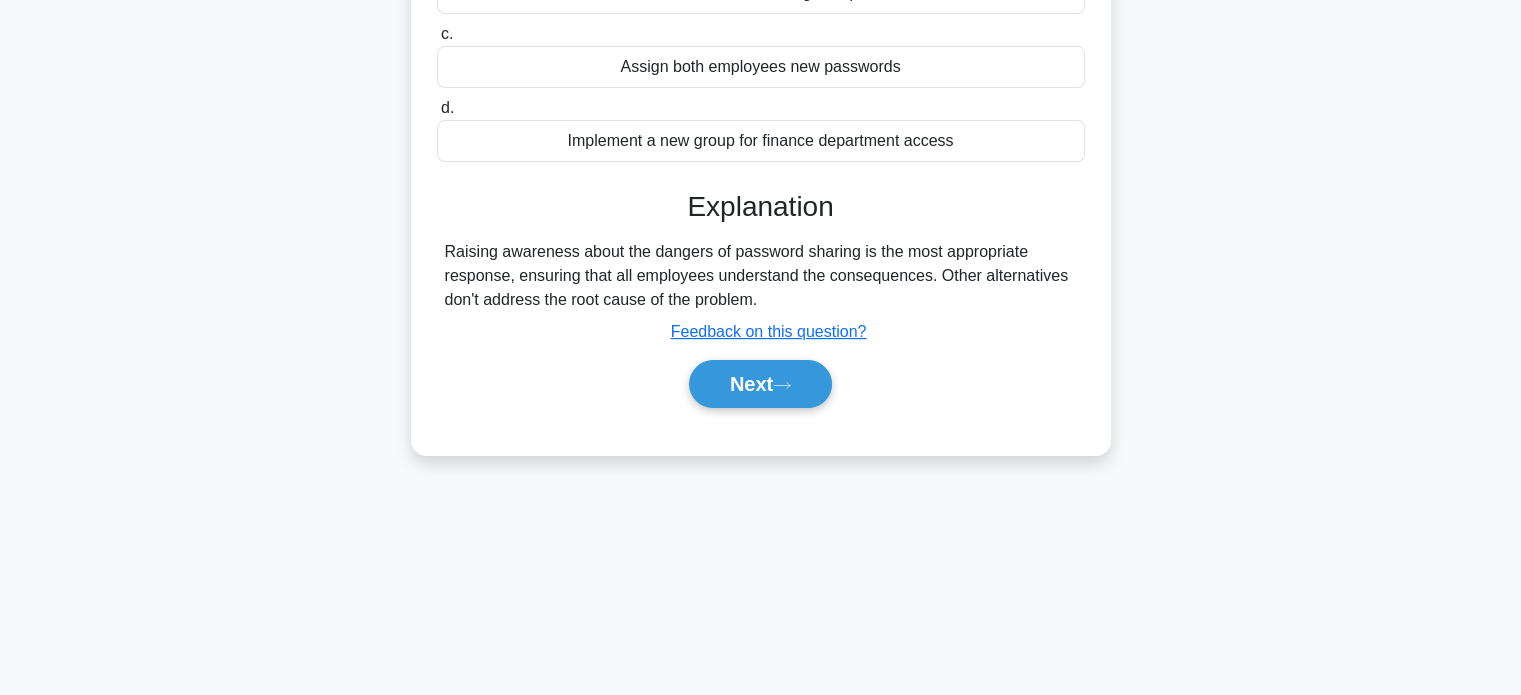scroll, scrollTop: 385, scrollLeft: 0, axis: vertical 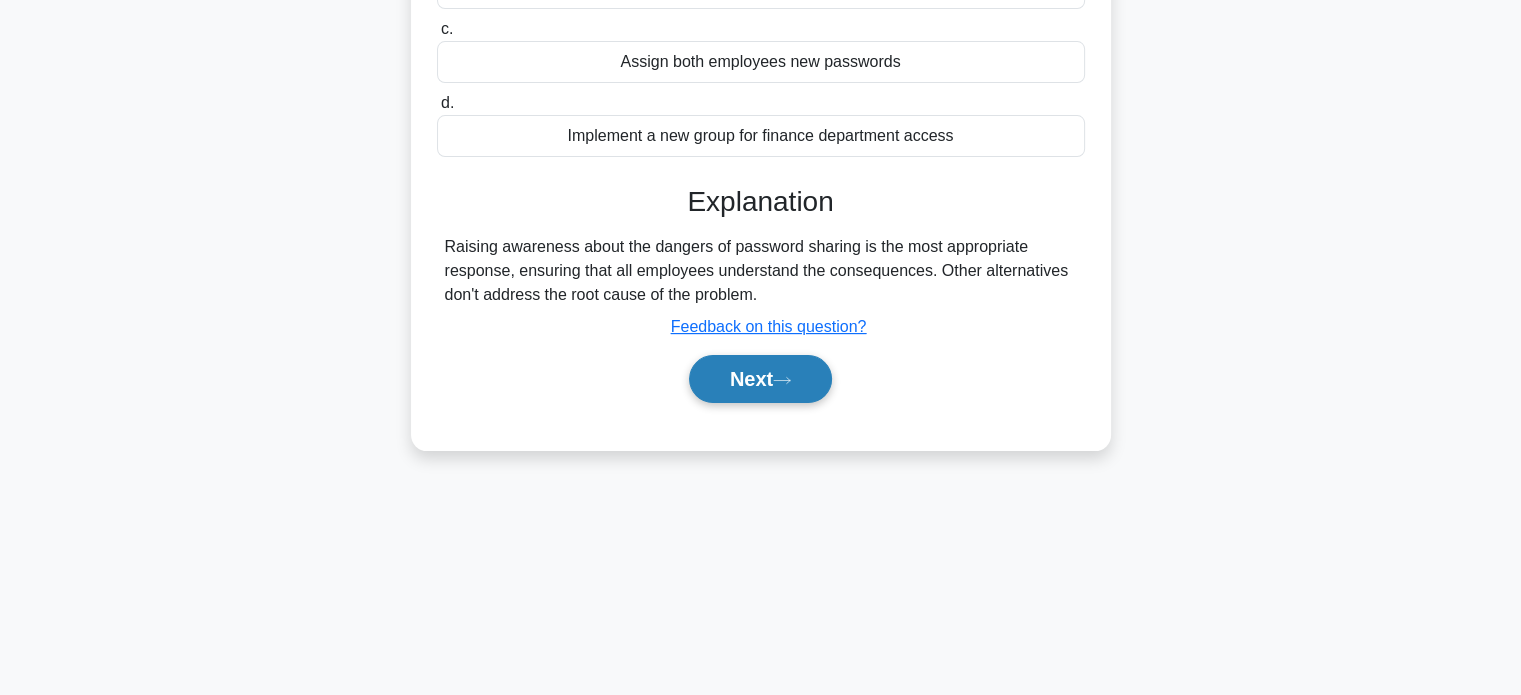 click on "Next" at bounding box center (760, 379) 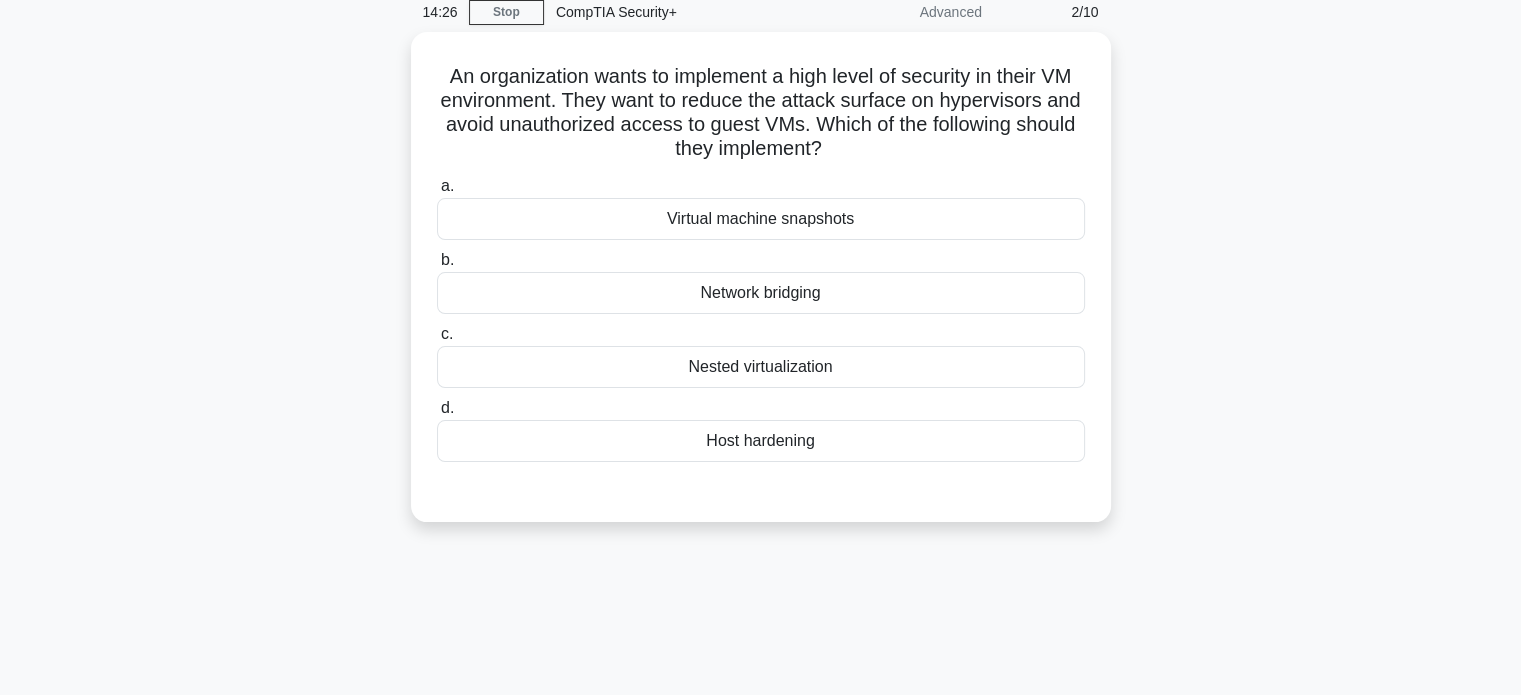 scroll, scrollTop: 0, scrollLeft: 0, axis: both 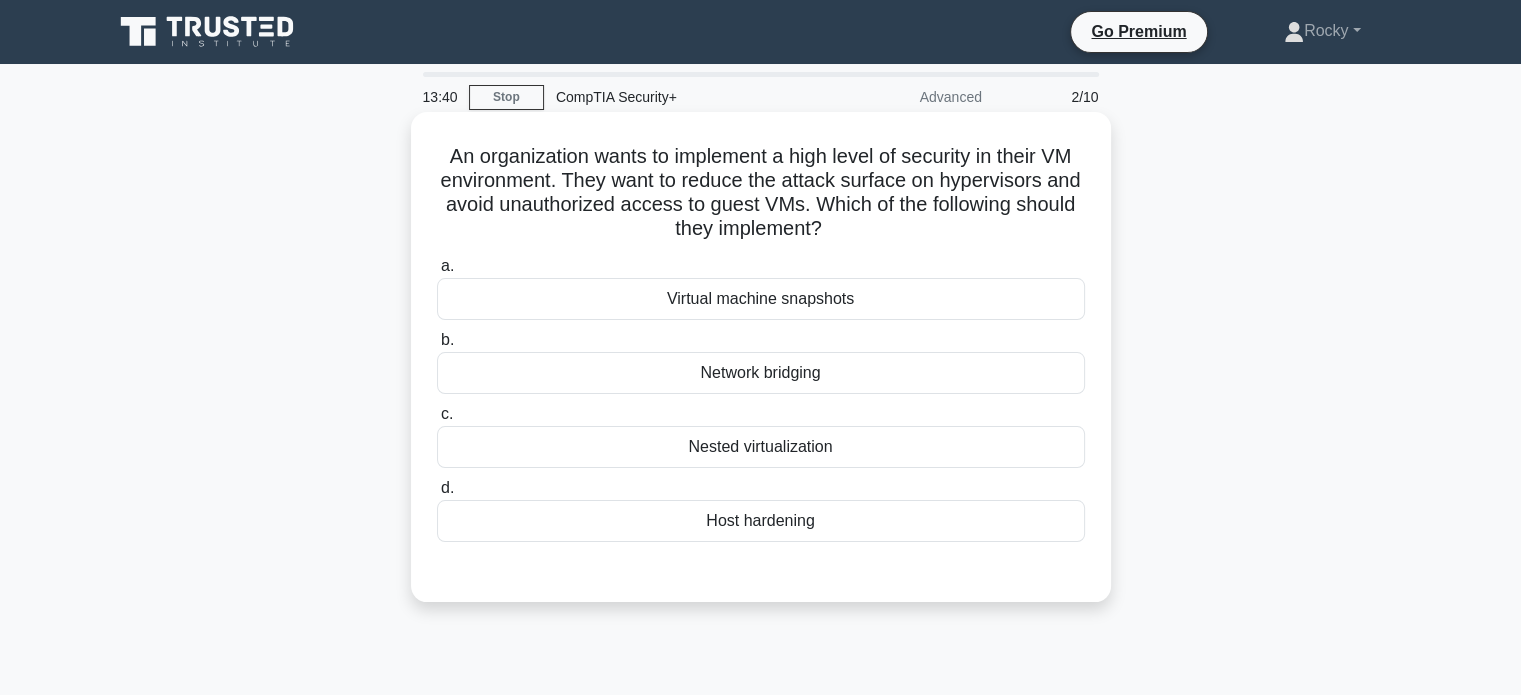 click on "Network bridging" at bounding box center [761, 373] 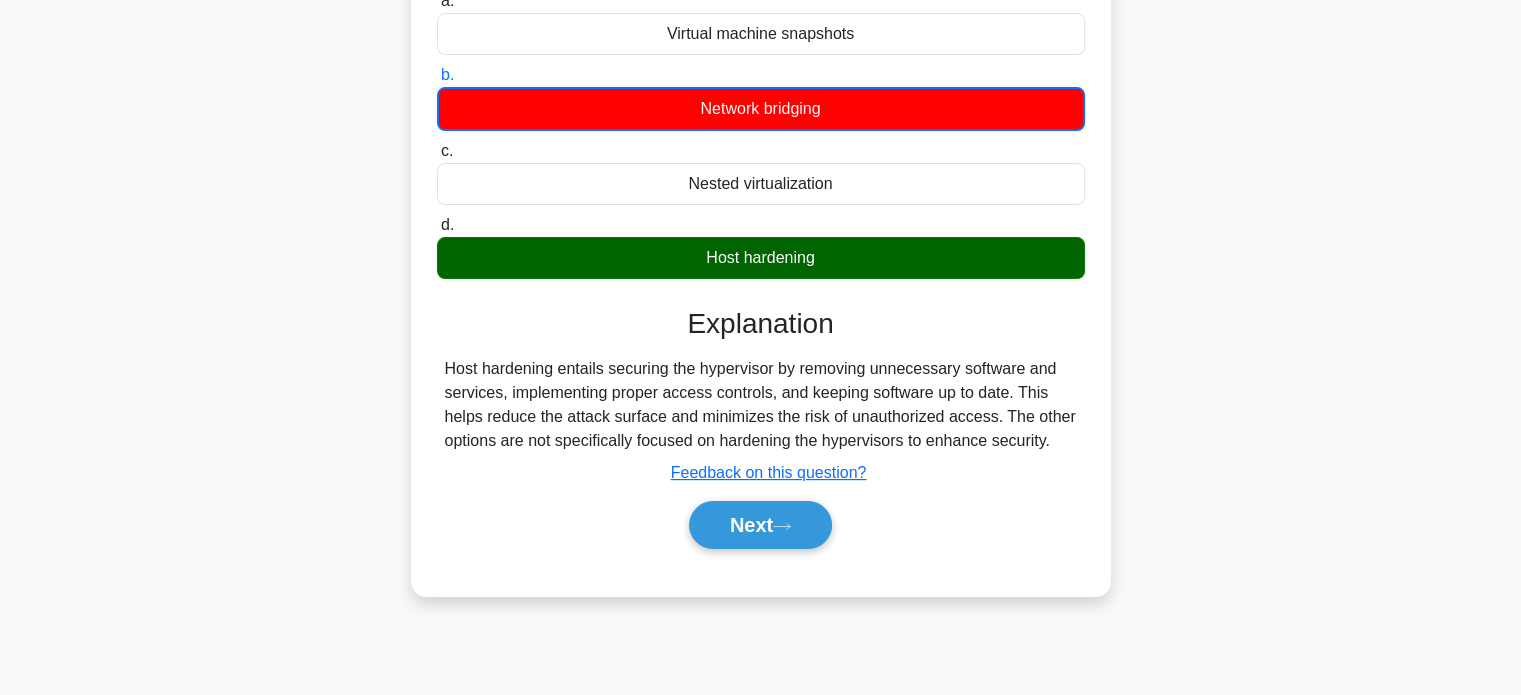 scroll, scrollTop: 300, scrollLeft: 0, axis: vertical 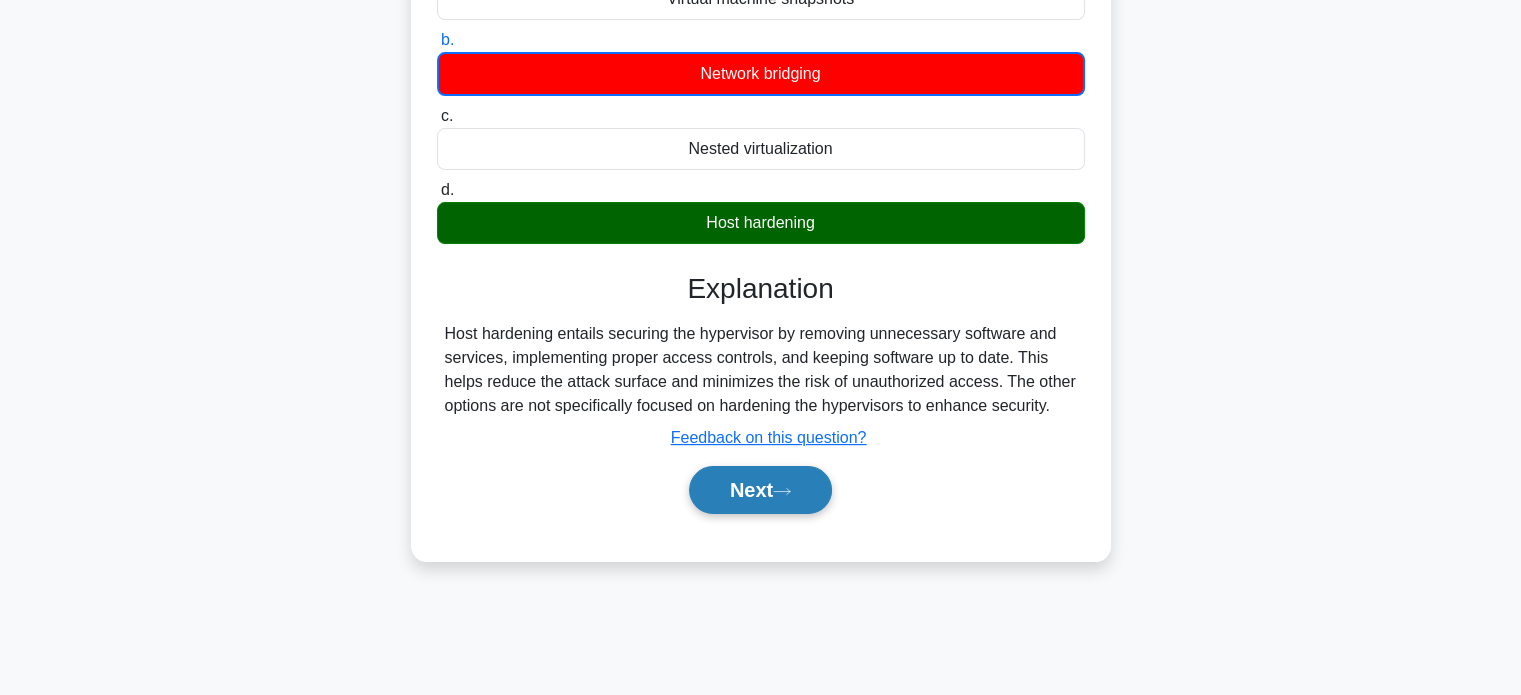 click on "Next" at bounding box center [760, 490] 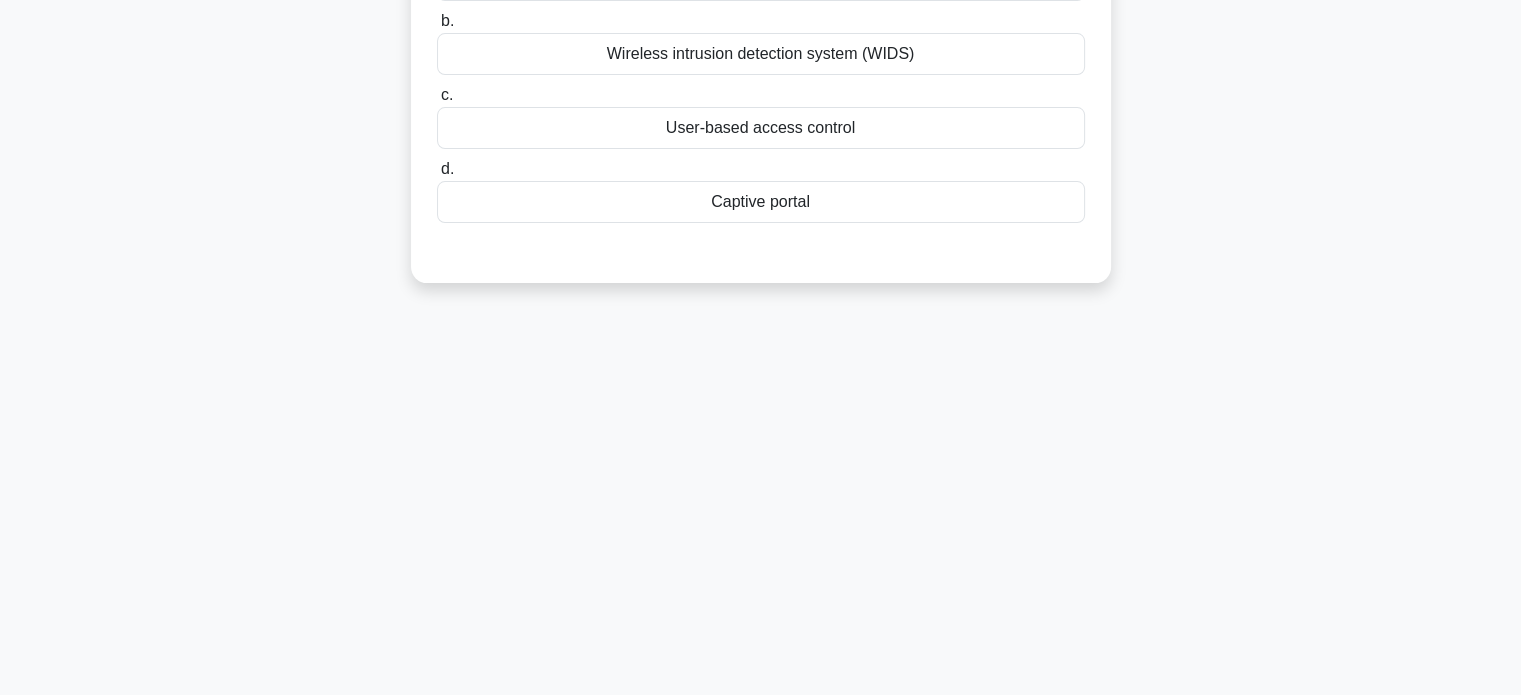 scroll, scrollTop: 0, scrollLeft: 0, axis: both 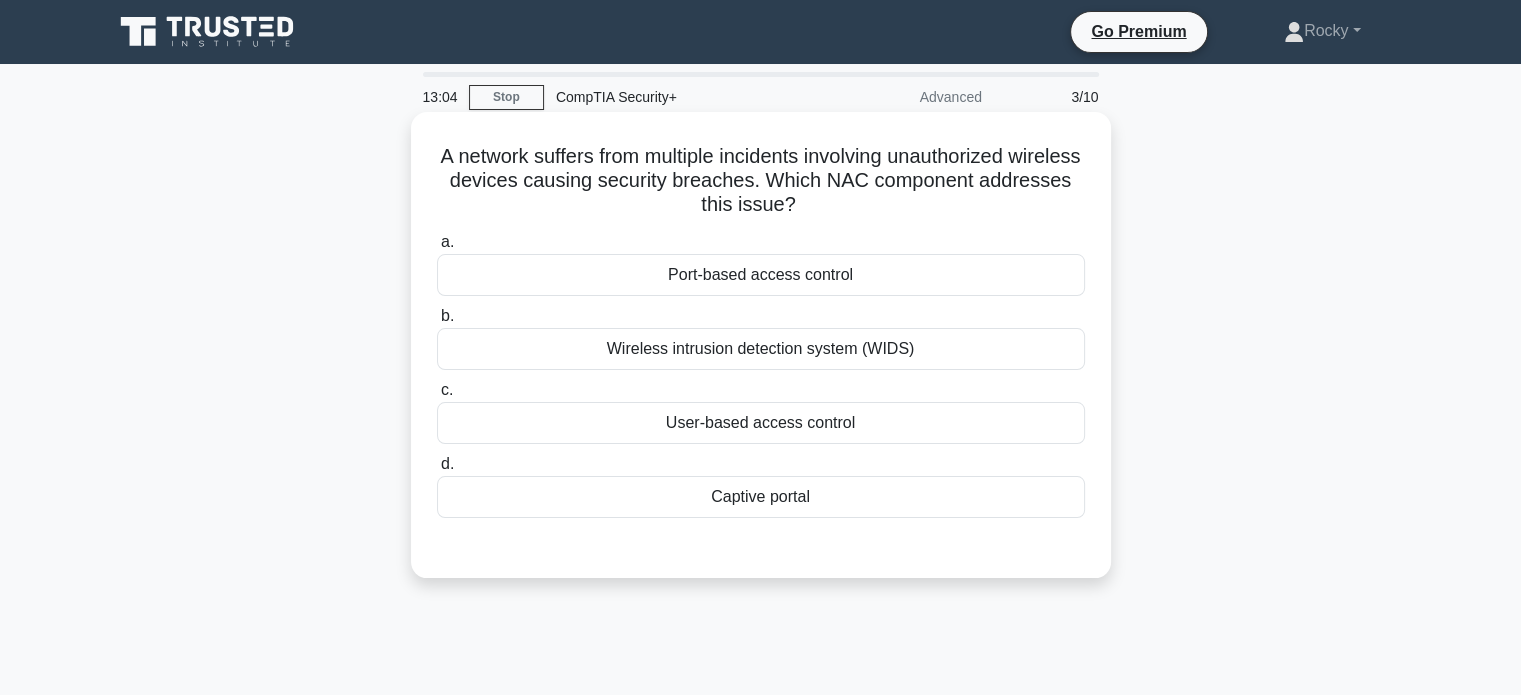click on "Wireless intrusion detection system (WIDS)" at bounding box center [761, 349] 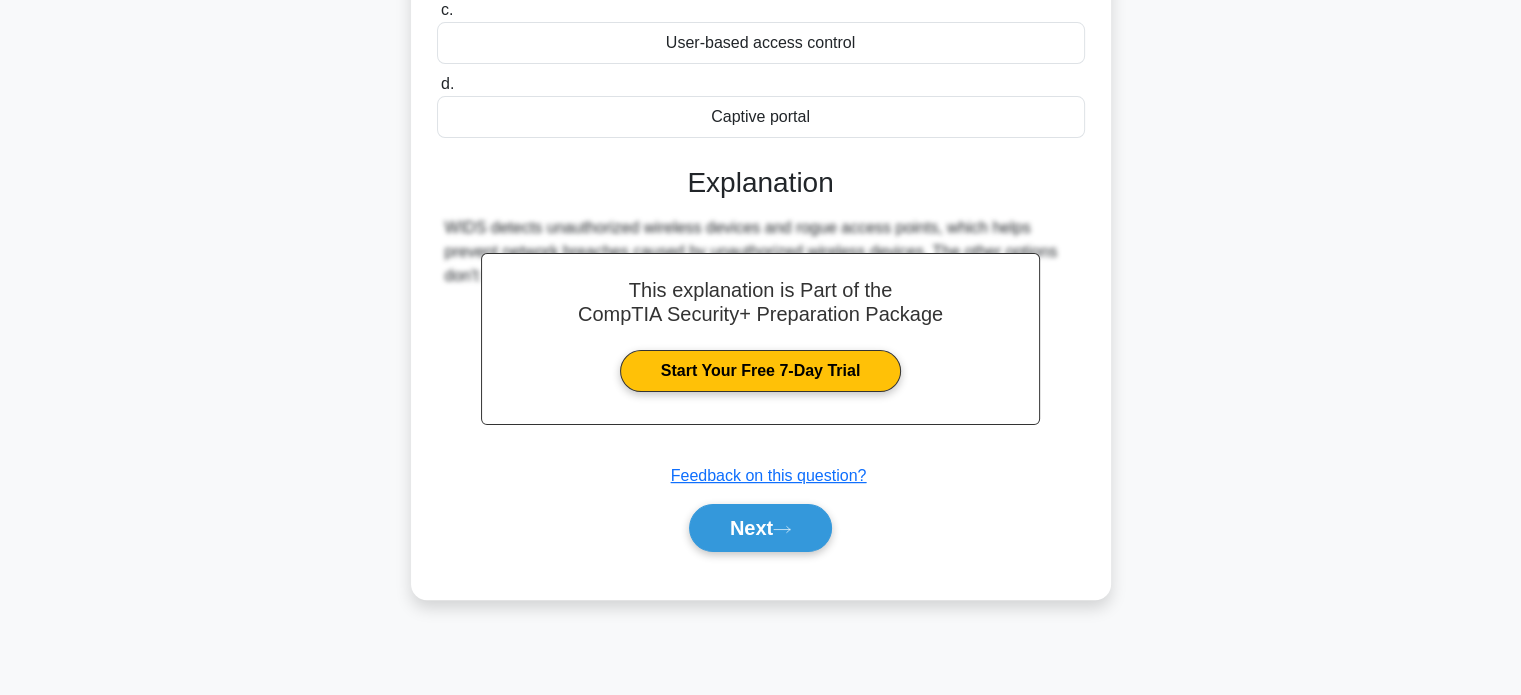 scroll, scrollTop: 385, scrollLeft: 0, axis: vertical 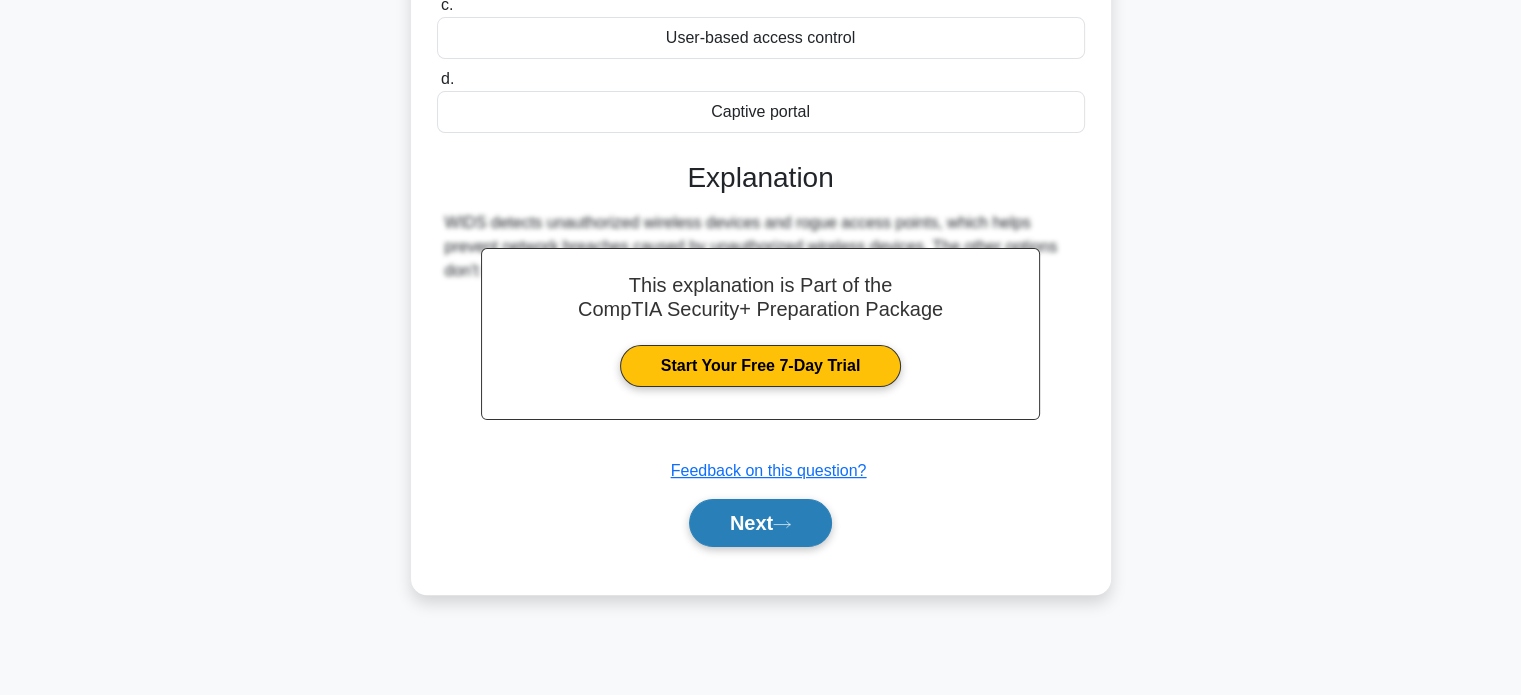 click on "Next" at bounding box center (760, 523) 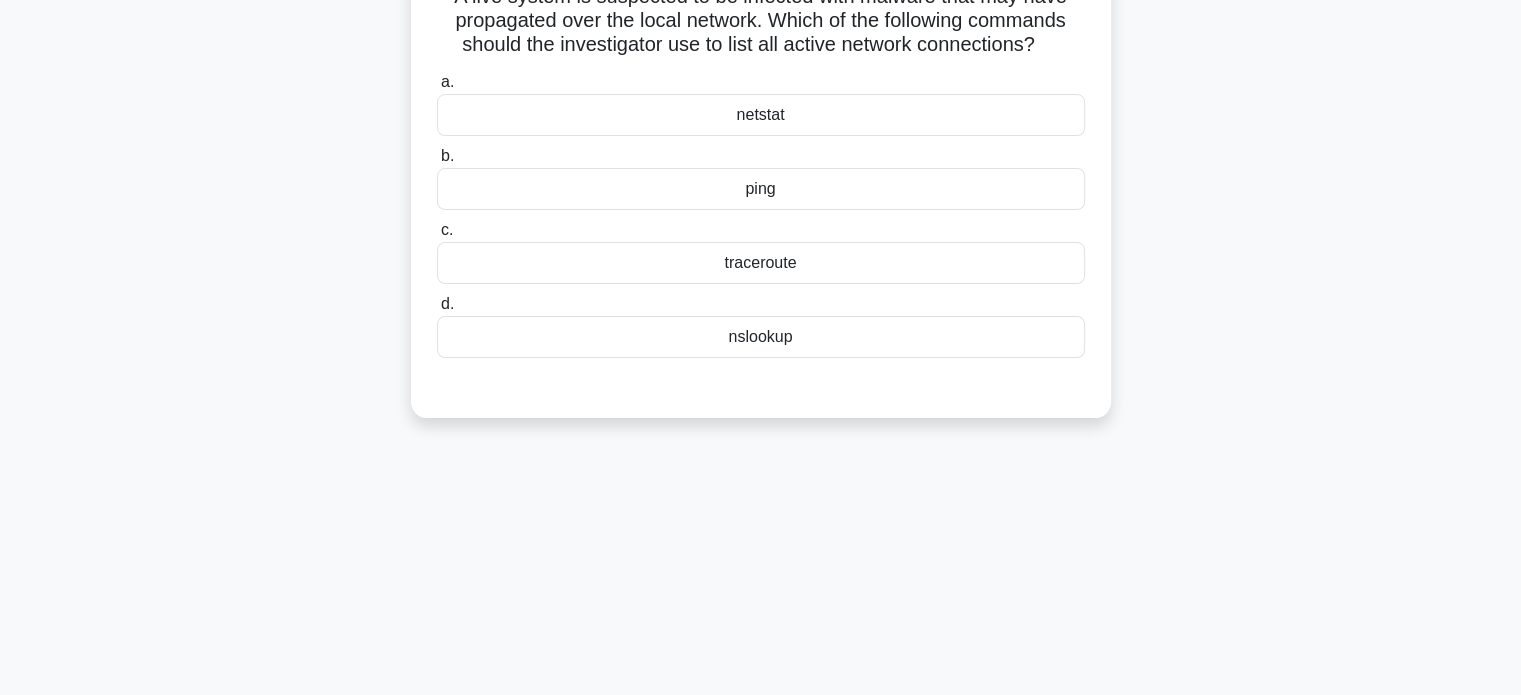 scroll, scrollTop: 0, scrollLeft: 0, axis: both 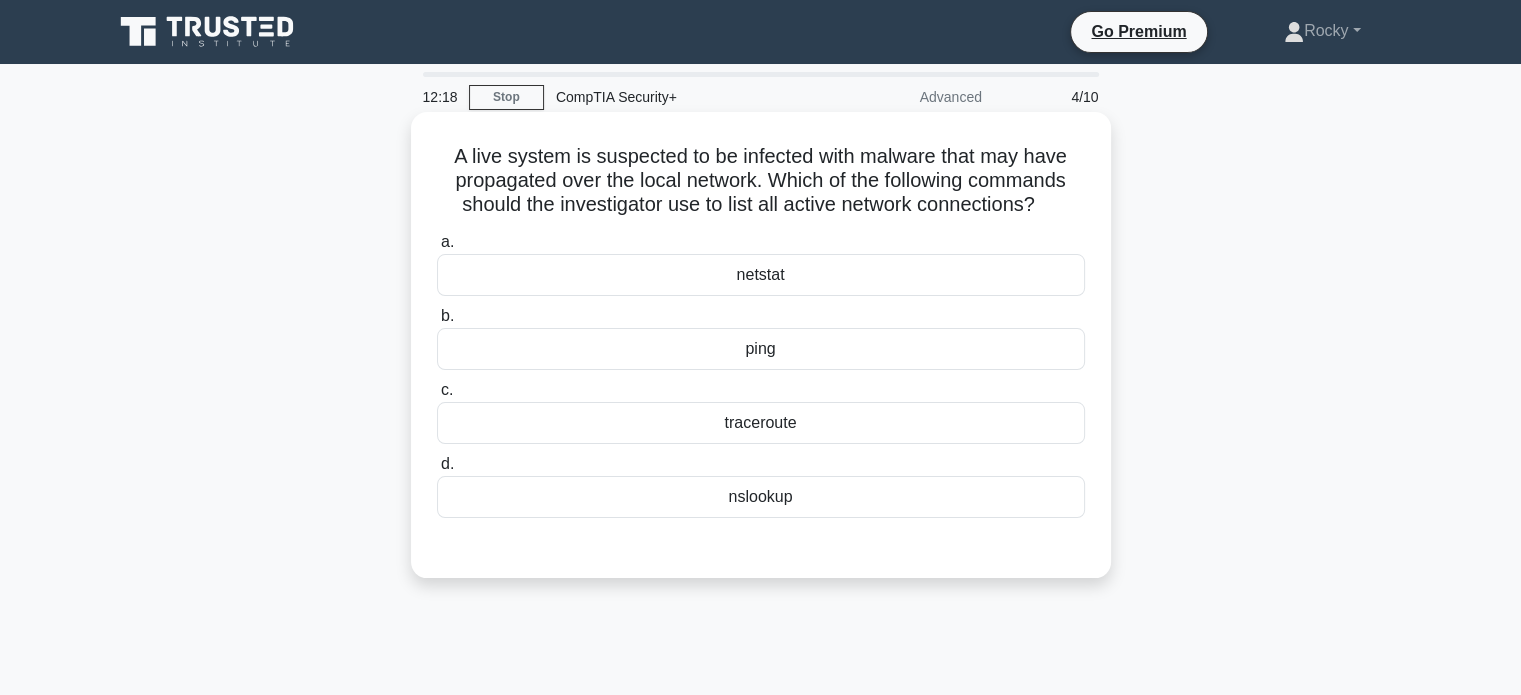click on "traceroute" at bounding box center (761, 423) 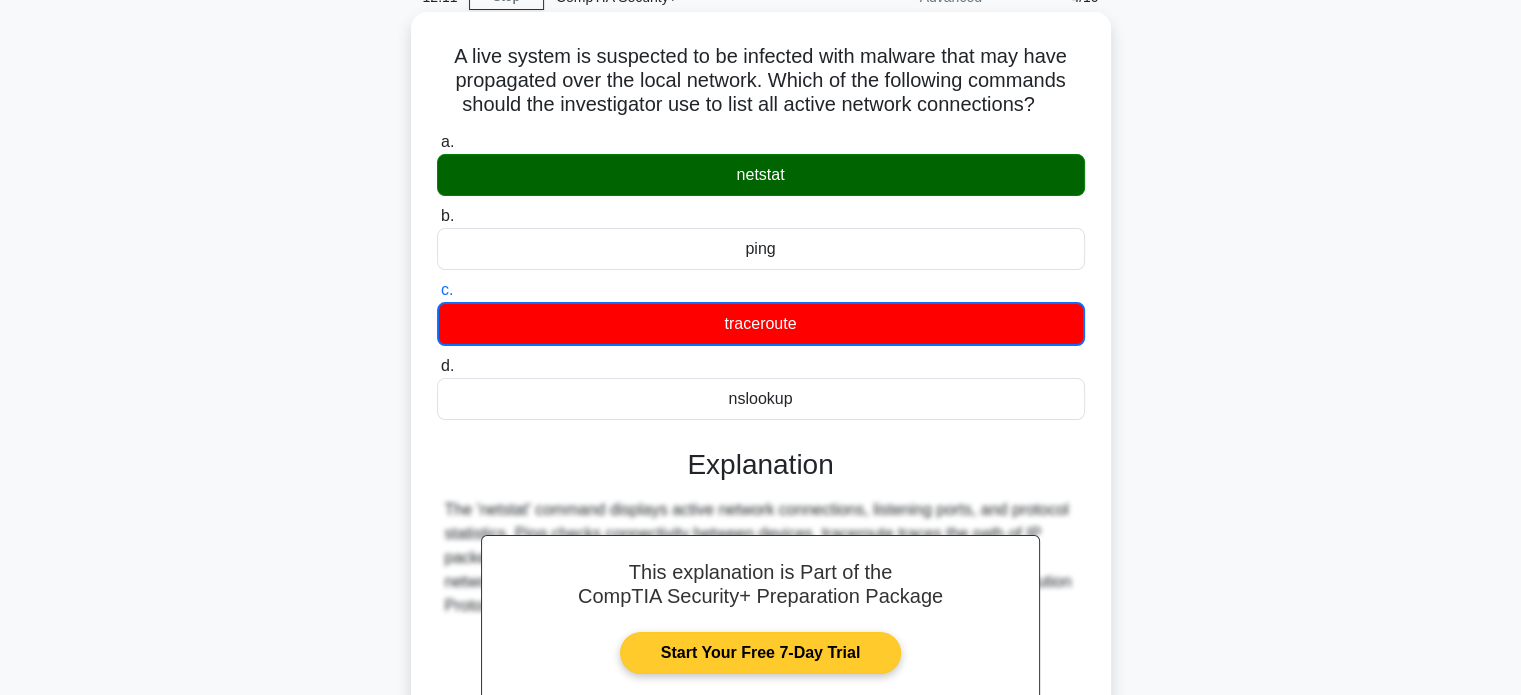 scroll, scrollTop: 385, scrollLeft: 0, axis: vertical 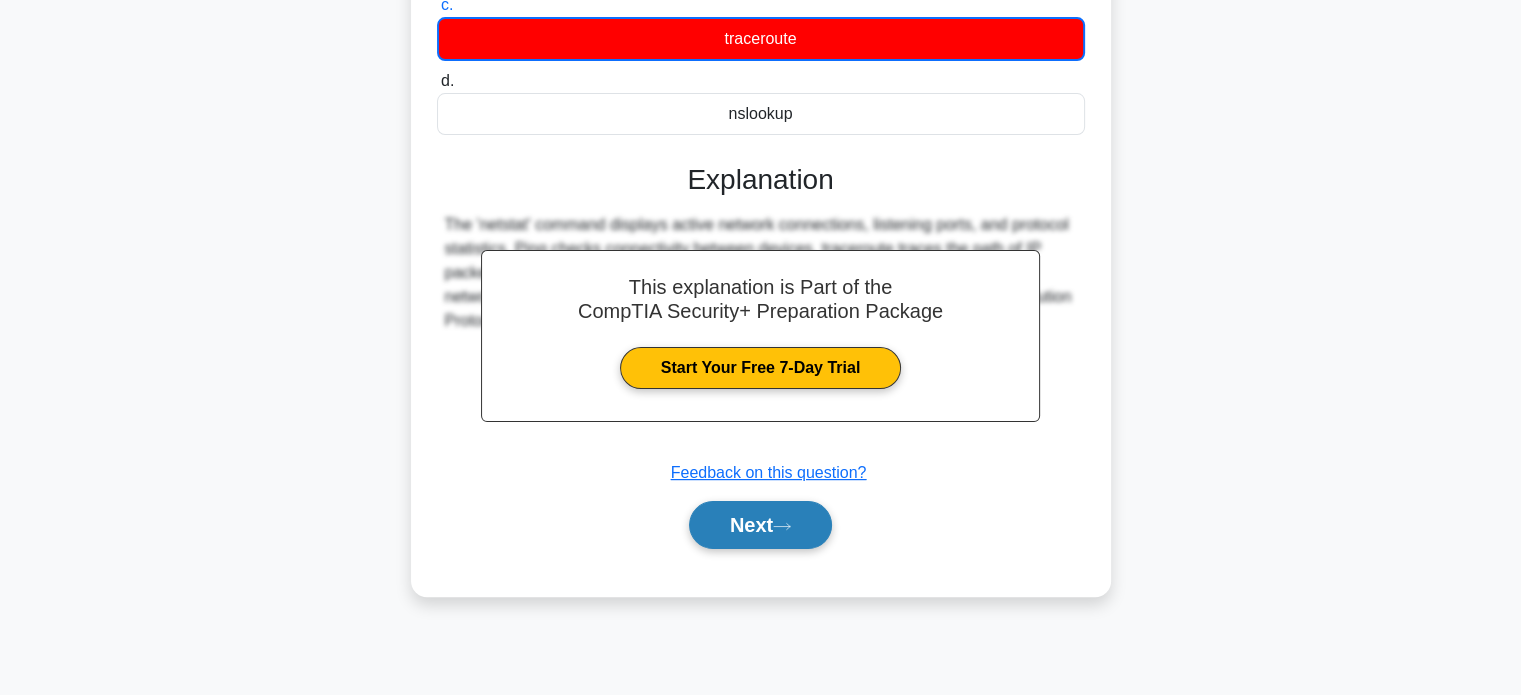 click on "Next" at bounding box center (760, 525) 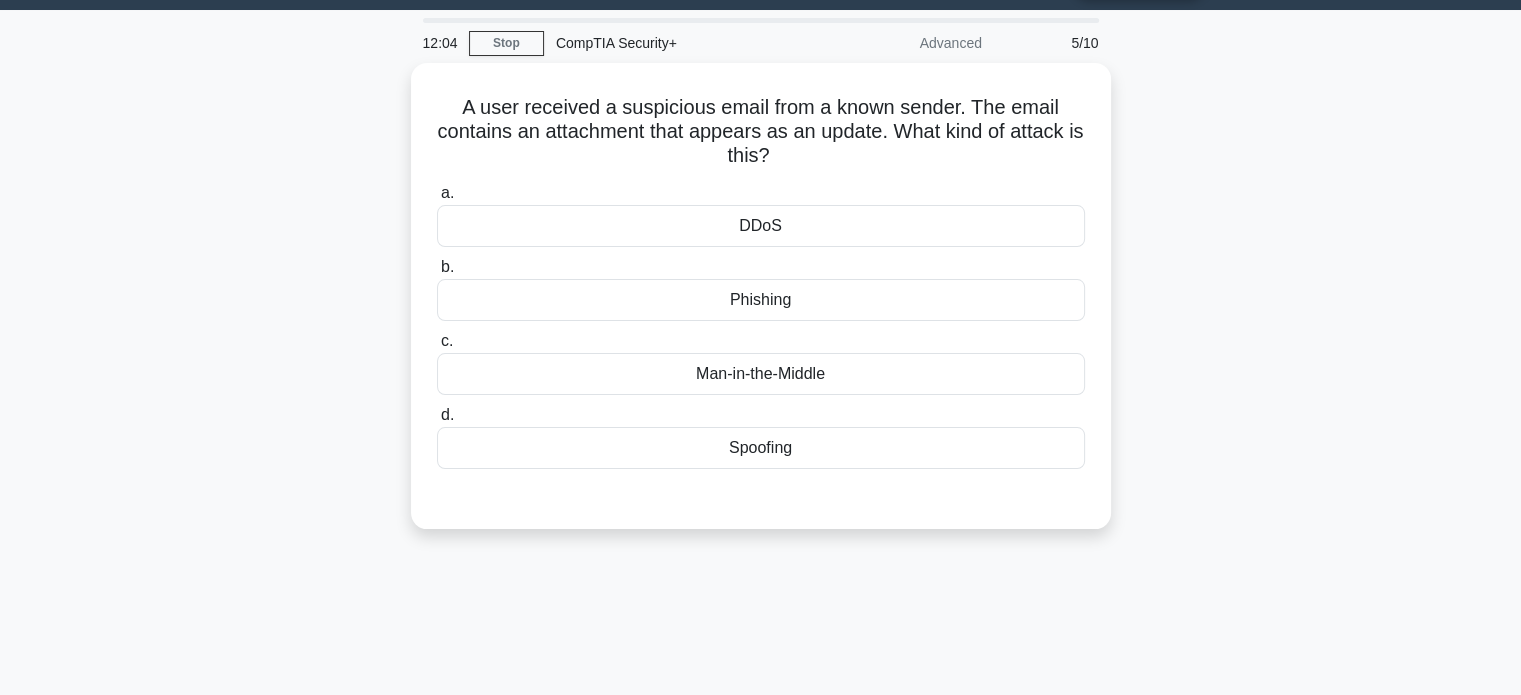 scroll, scrollTop: 0, scrollLeft: 0, axis: both 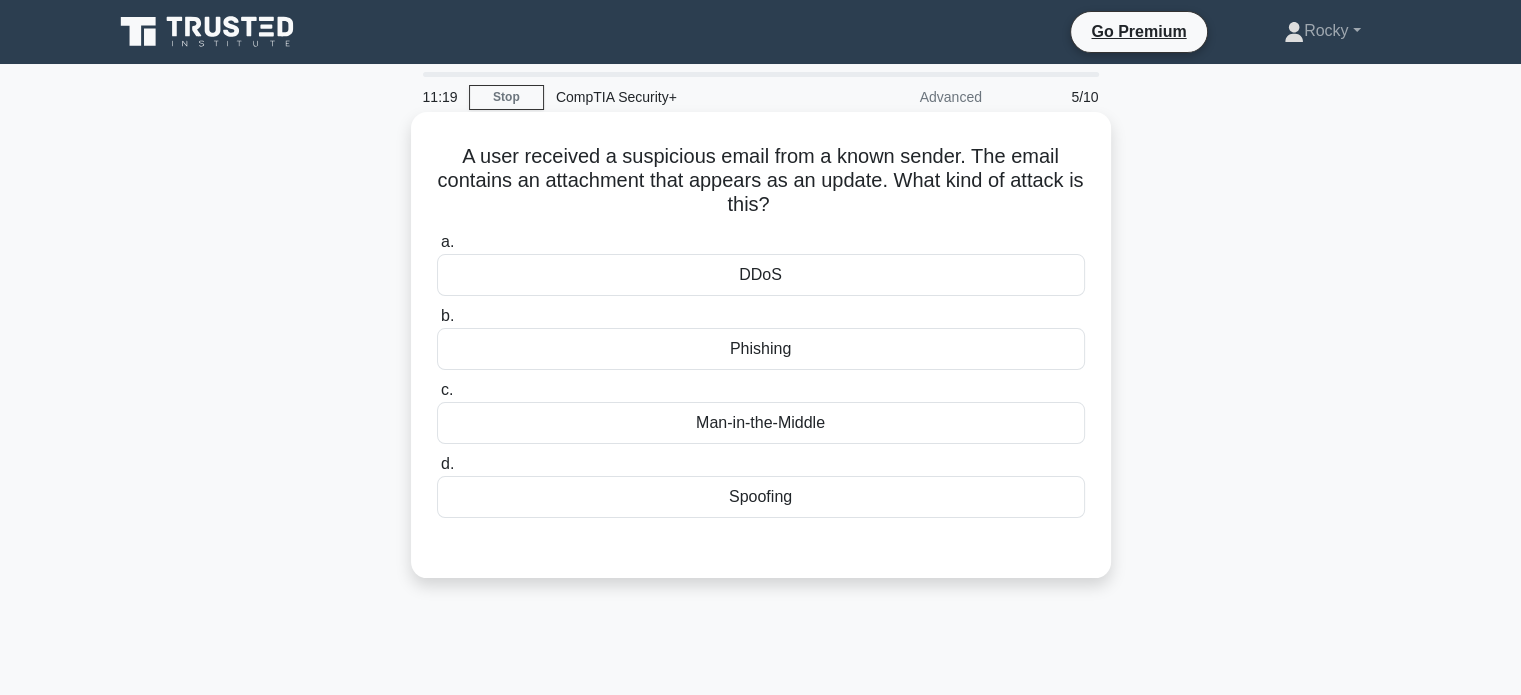 click on "Phishing" at bounding box center [761, 349] 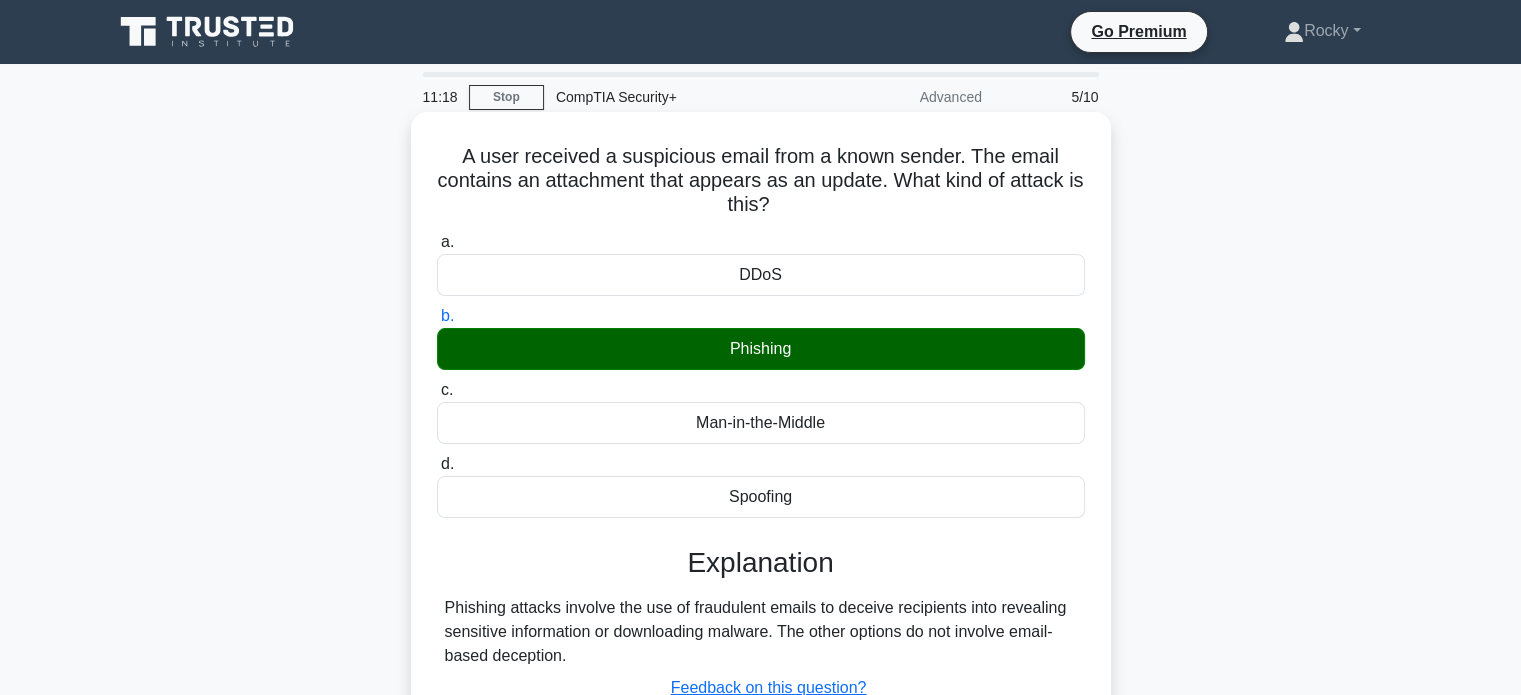 scroll, scrollTop: 200, scrollLeft: 0, axis: vertical 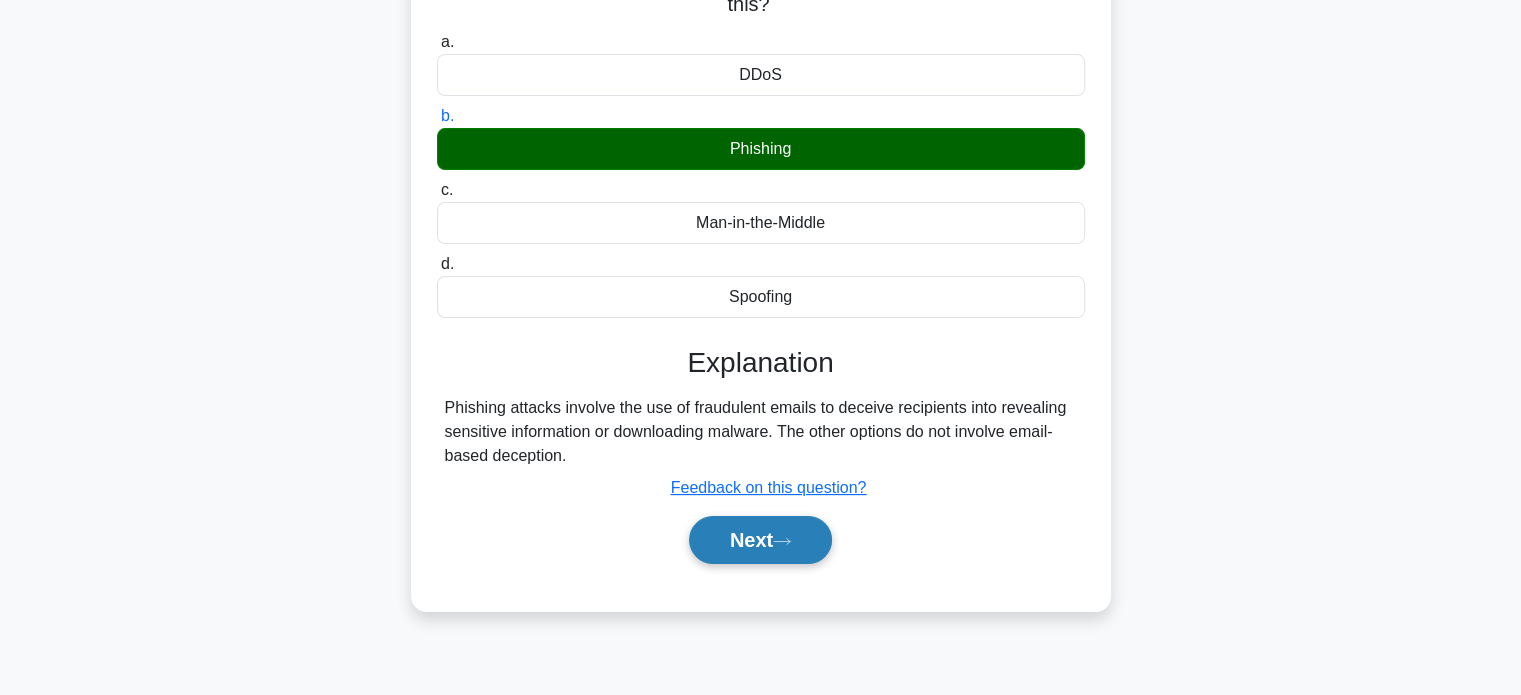 click on "Next" at bounding box center (760, 540) 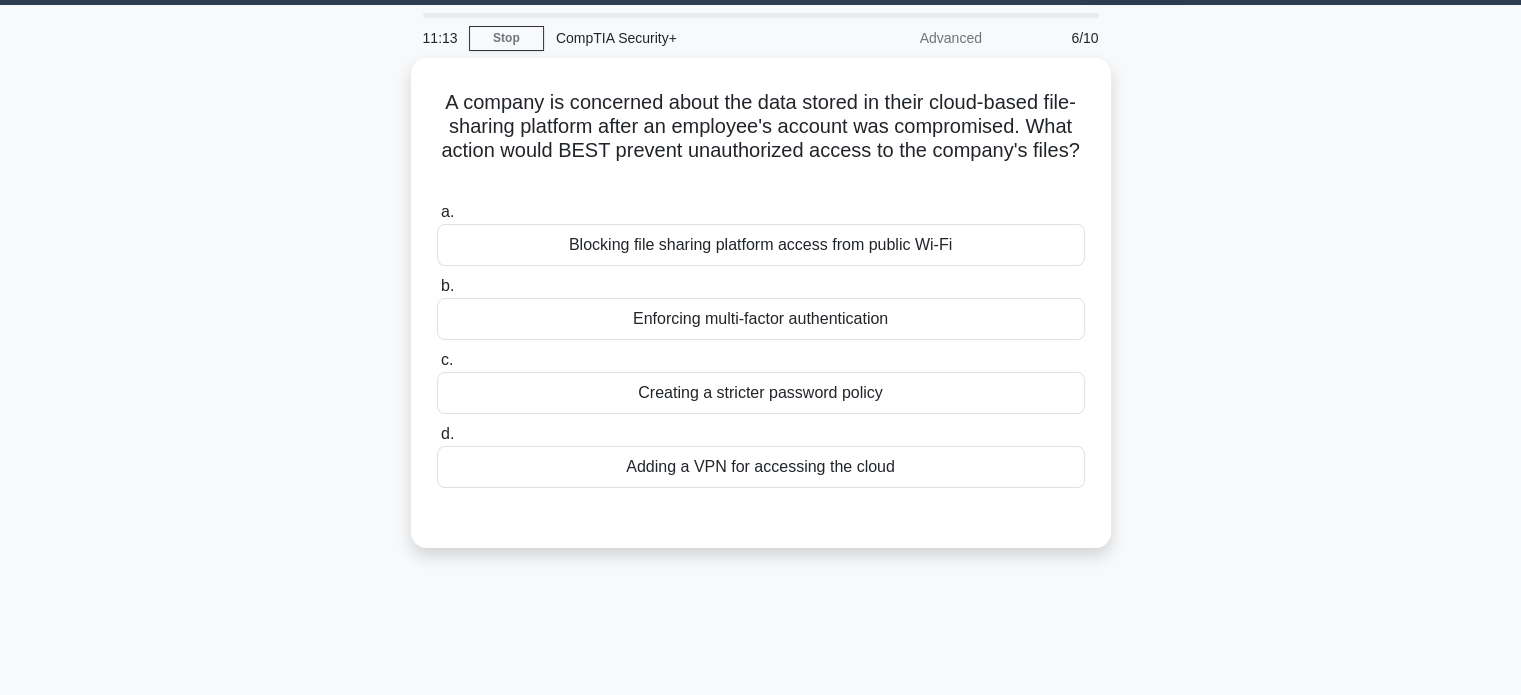 scroll, scrollTop: 0, scrollLeft: 0, axis: both 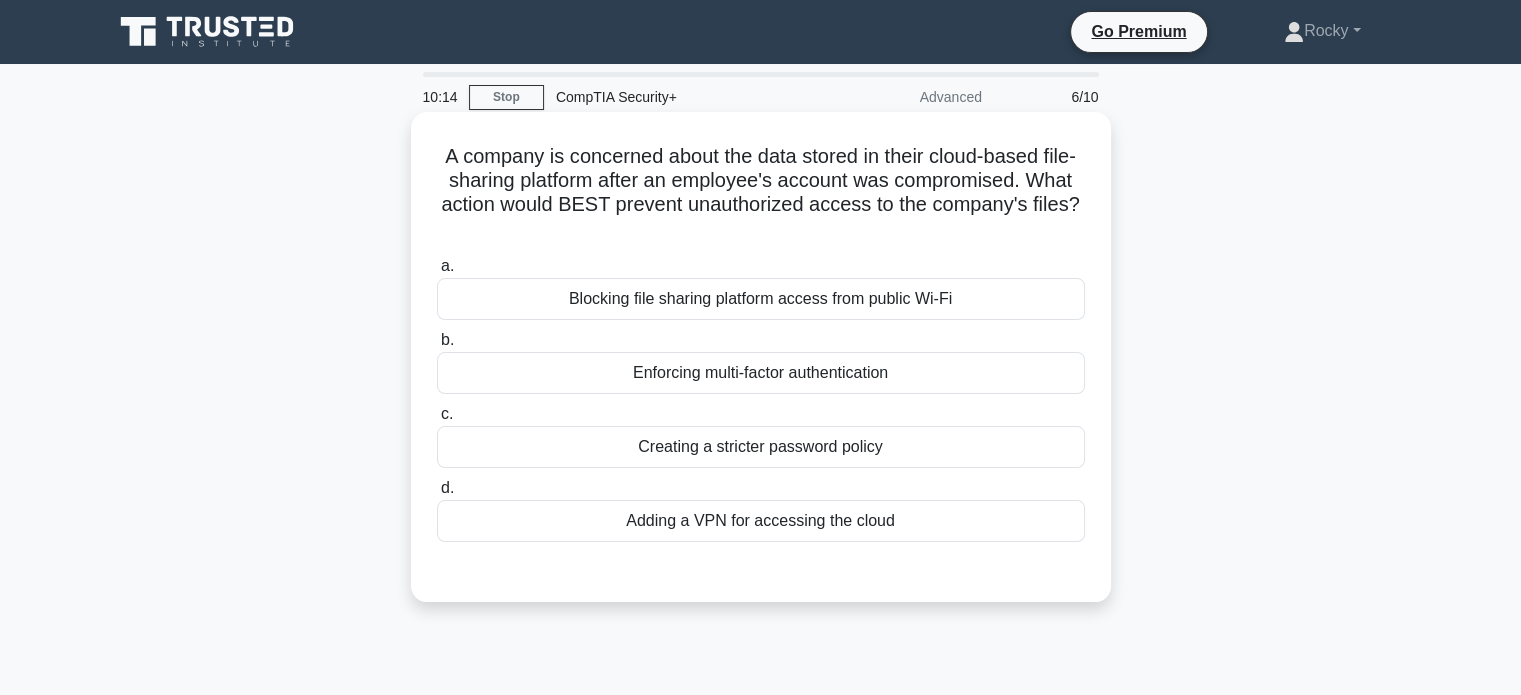 click on "Enforcing multi-factor authentication" at bounding box center (761, 373) 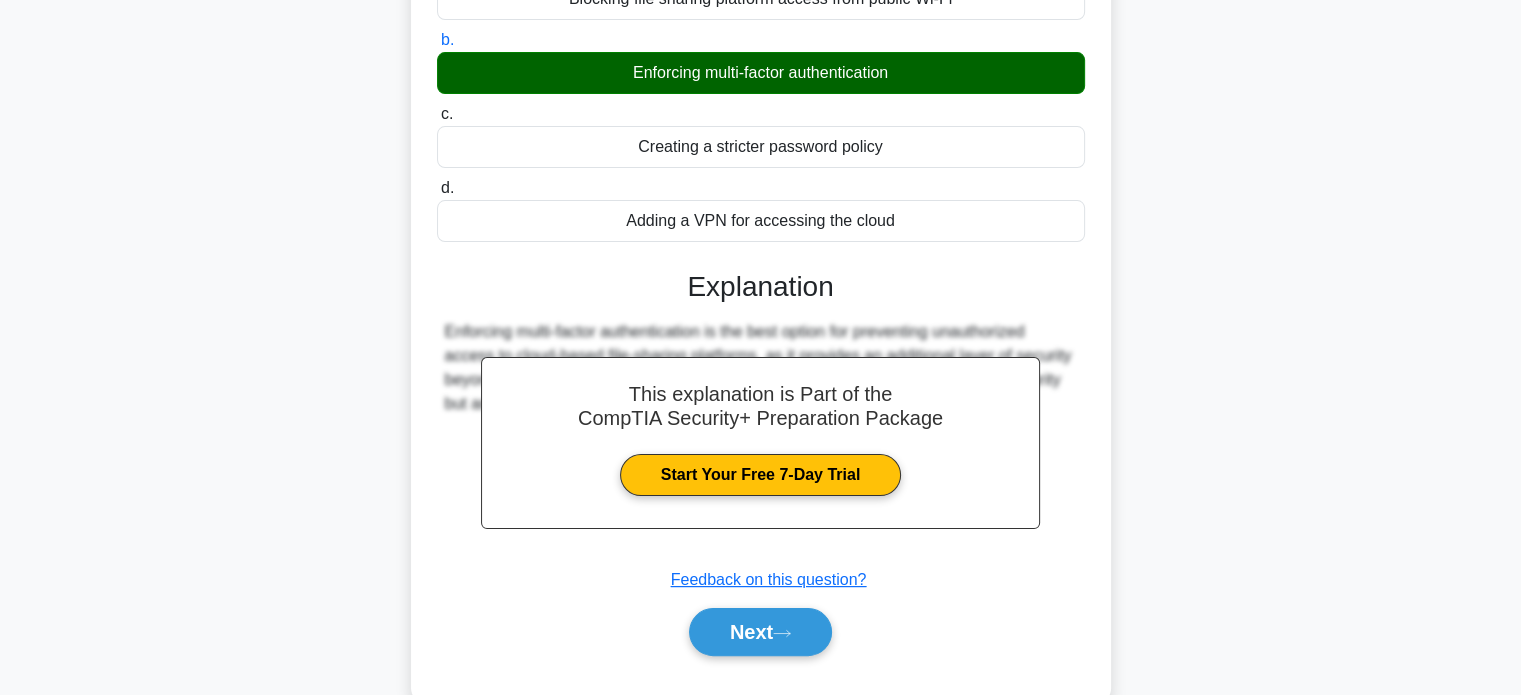 scroll, scrollTop: 385, scrollLeft: 0, axis: vertical 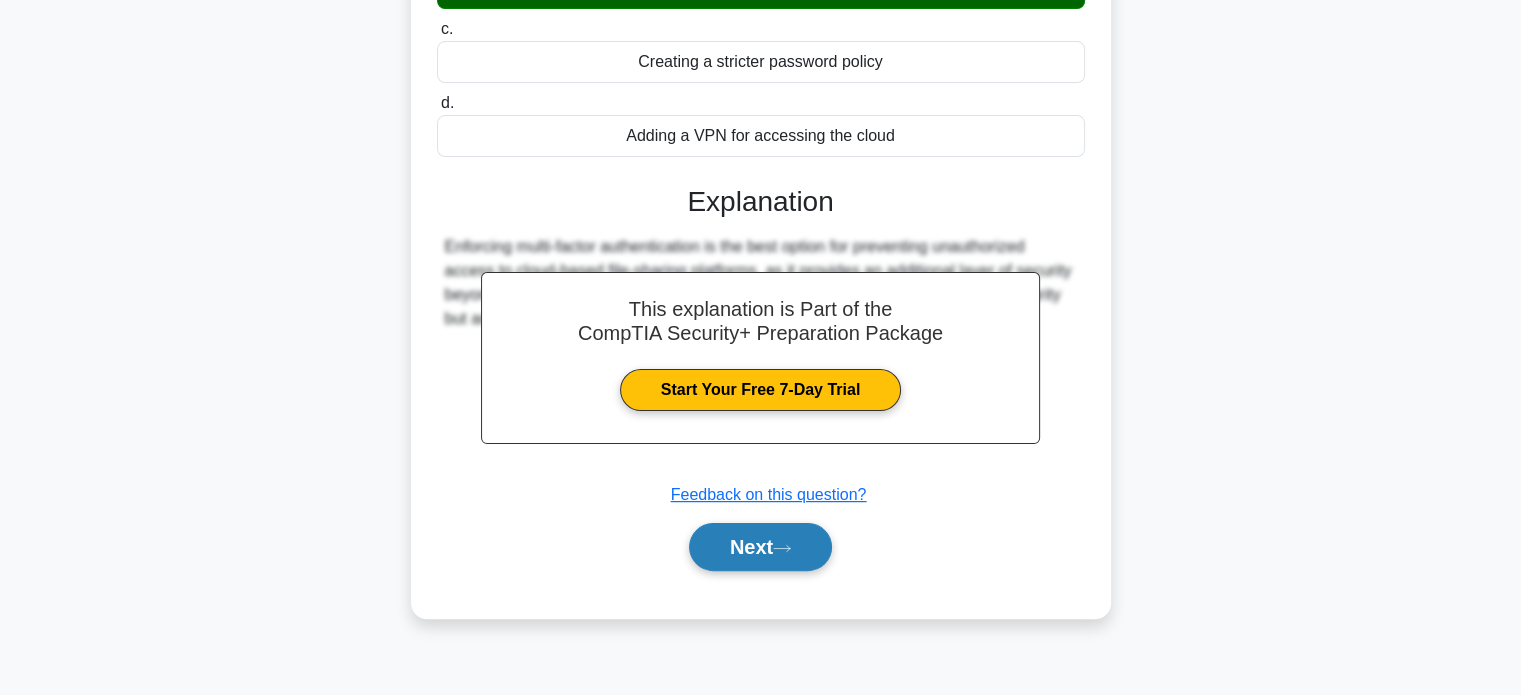 click on "Next" at bounding box center (760, 547) 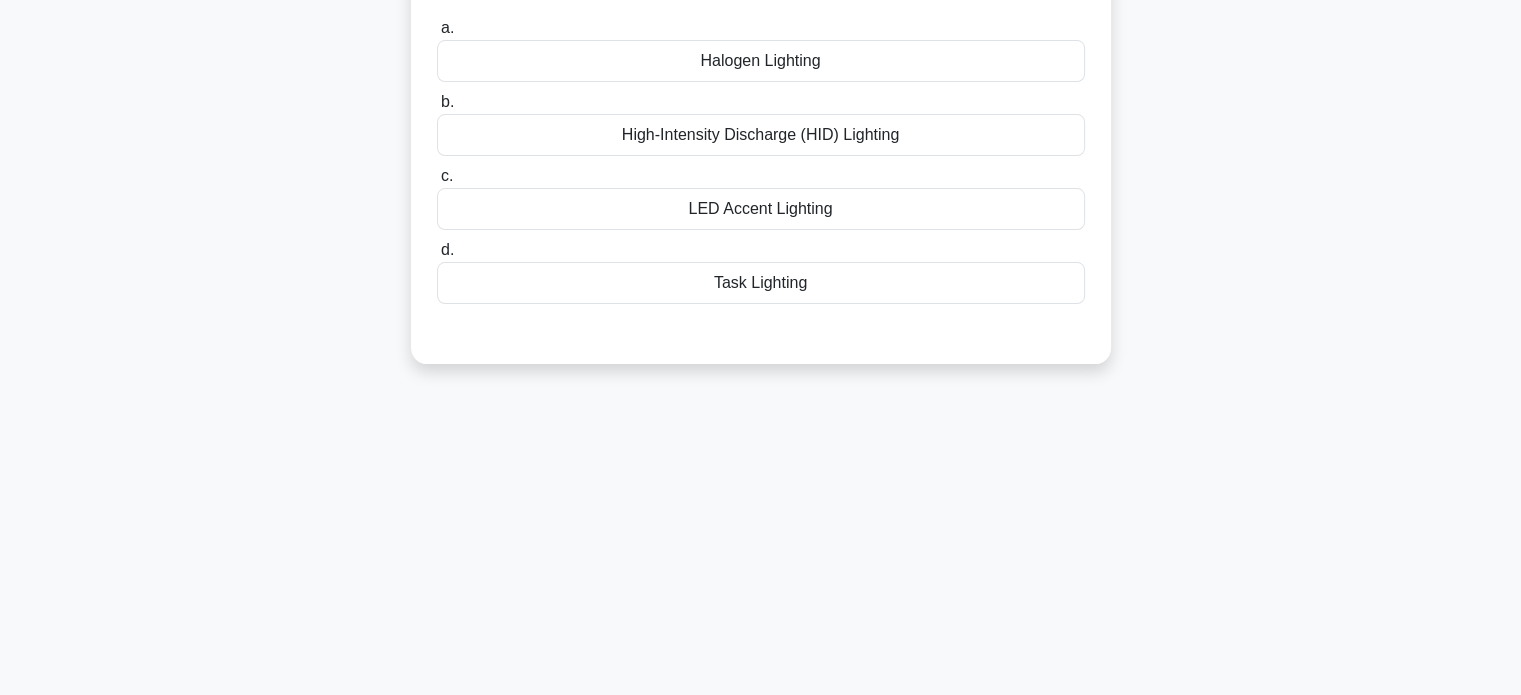 scroll, scrollTop: 0, scrollLeft: 0, axis: both 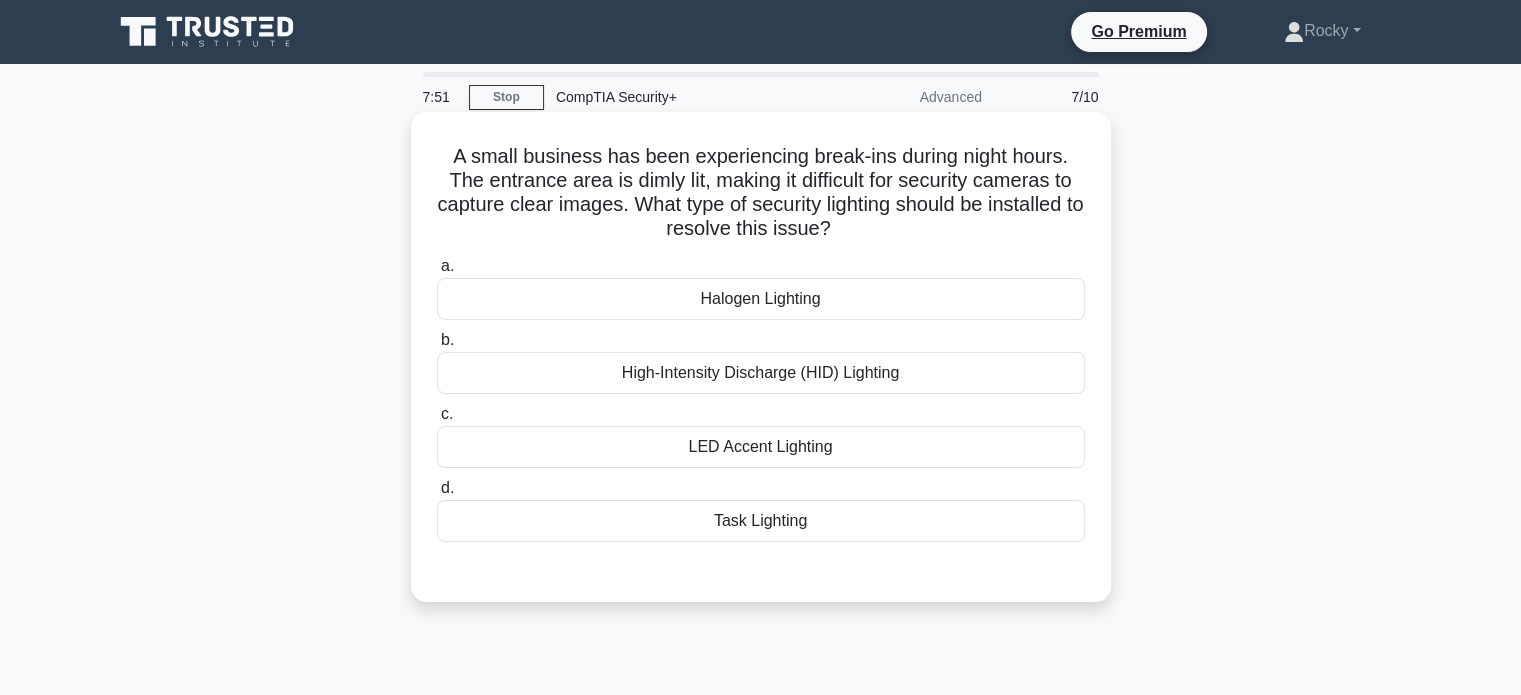 click on "High-Intensity Discharge (HID) Lighting" at bounding box center (761, 373) 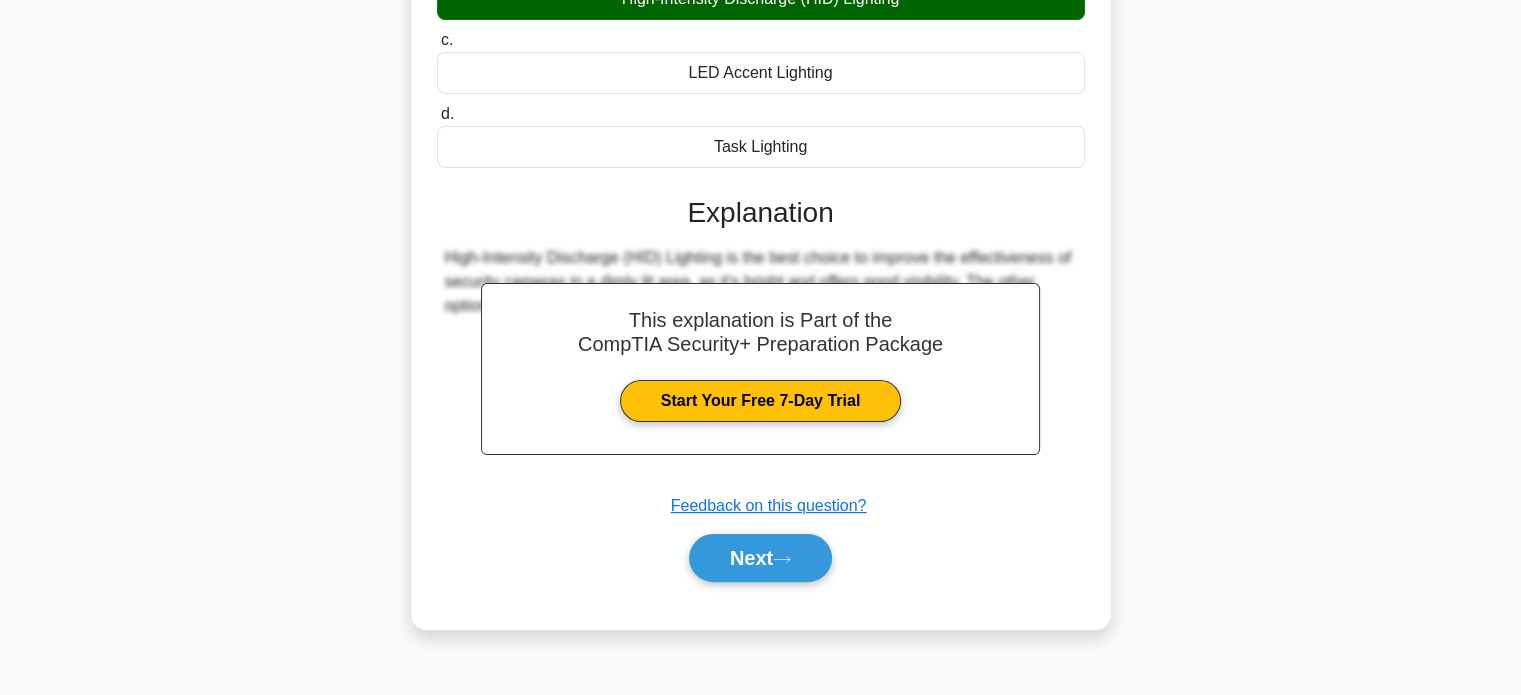 scroll, scrollTop: 385, scrollLeft: 0, axis: vertical 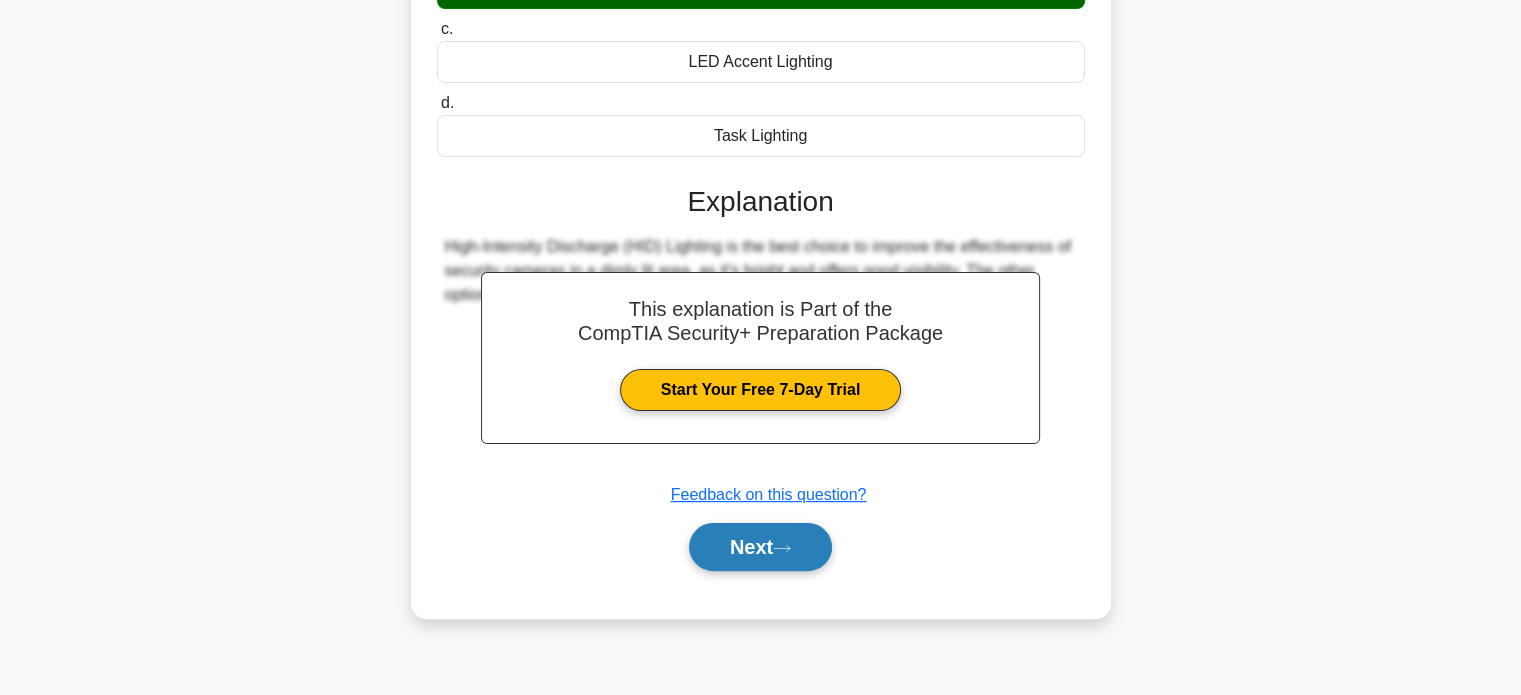 click 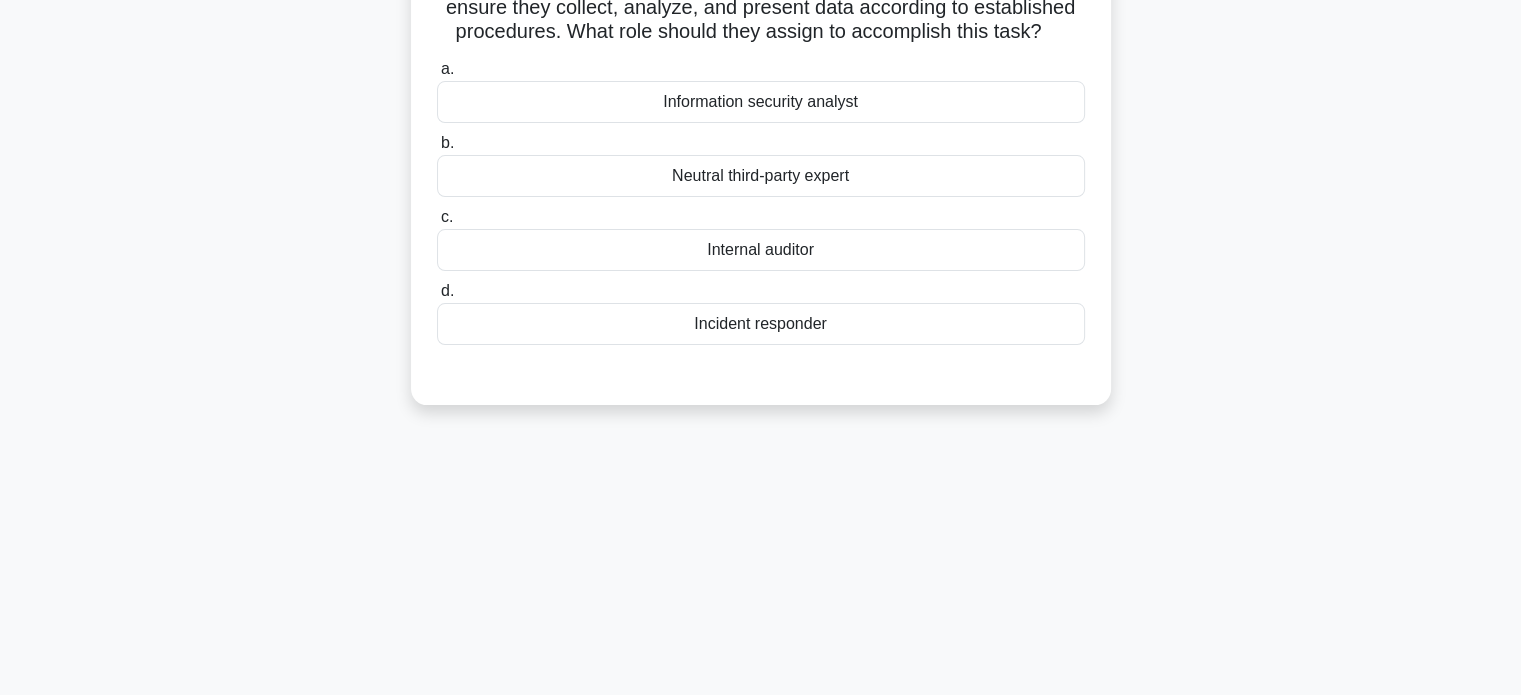 scroll, scrollTop: 0, scrollLeft: 0, axis: both 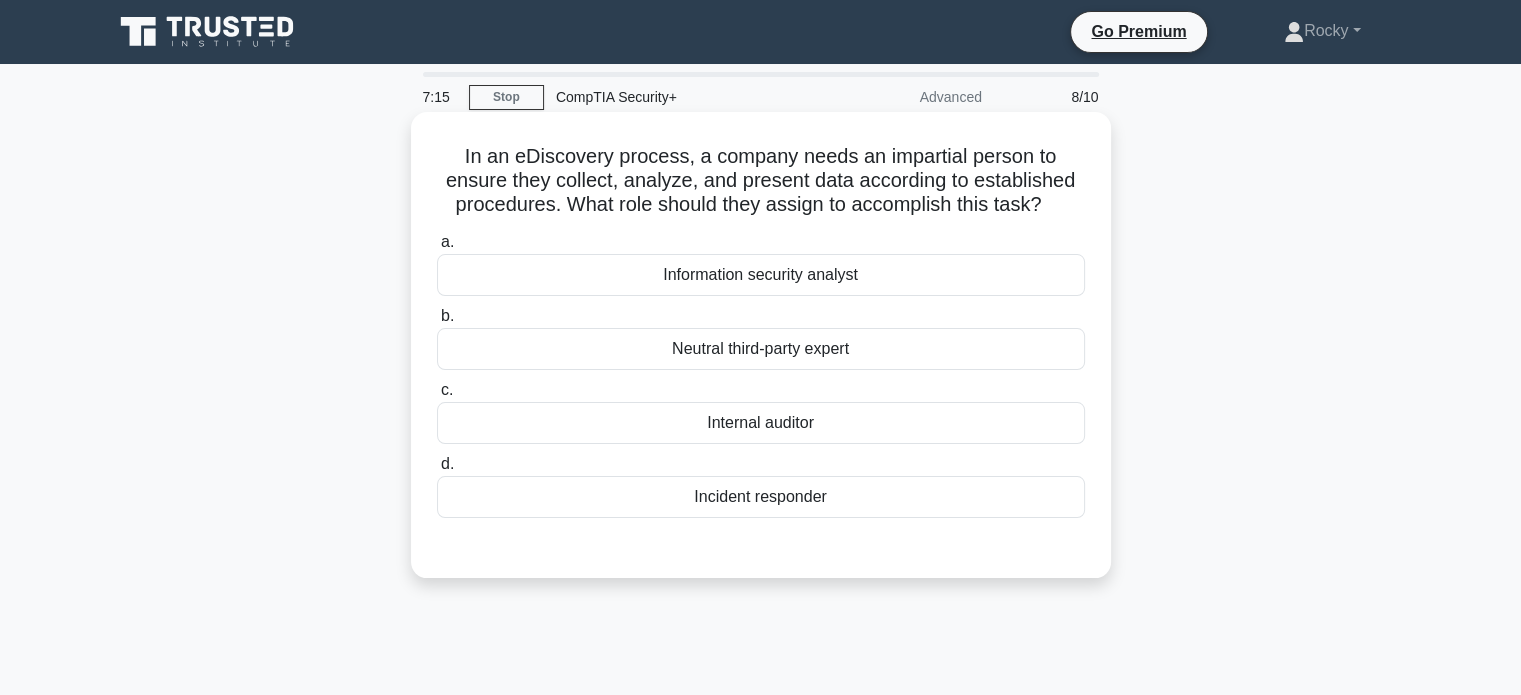 click on "Information security analyst" at bounding box center [761, 275] 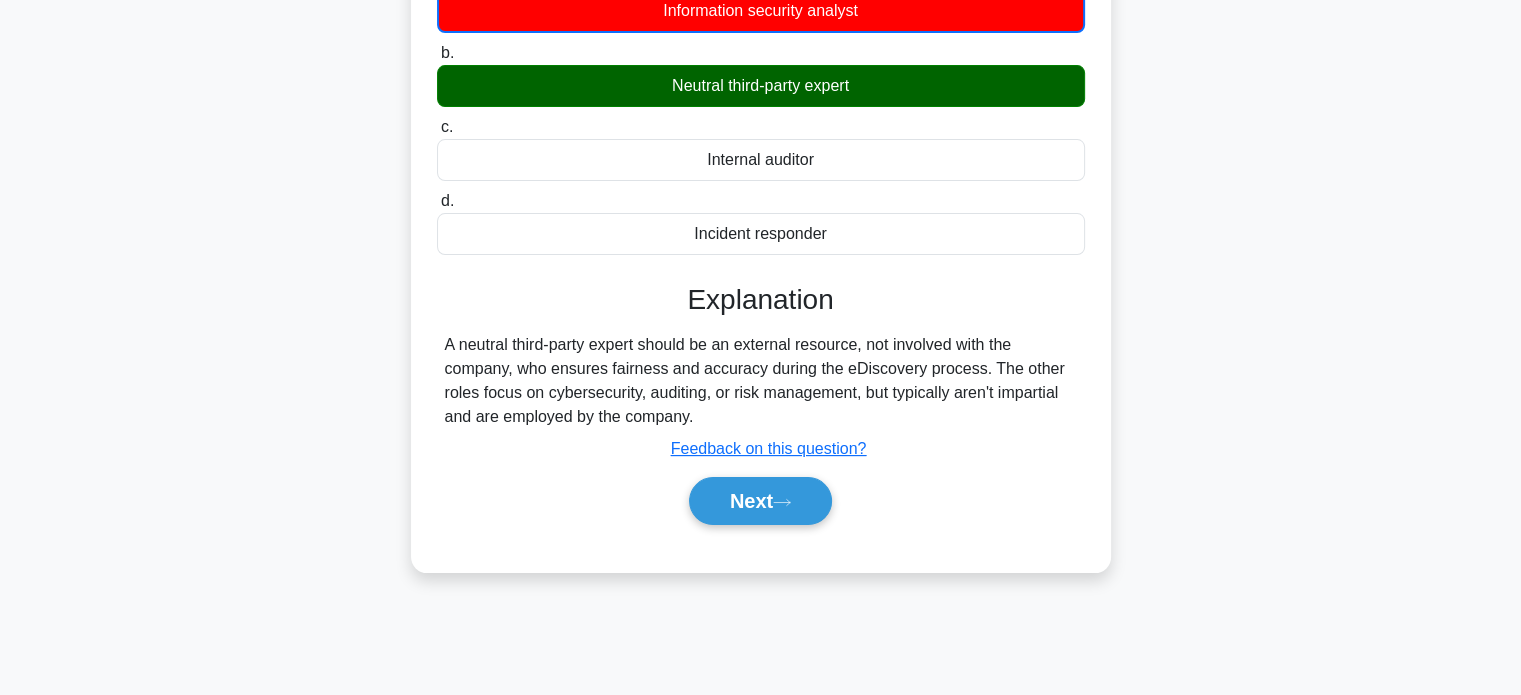 scroll, scrollTop: 300, scrollLeft: 0, axis: vertical 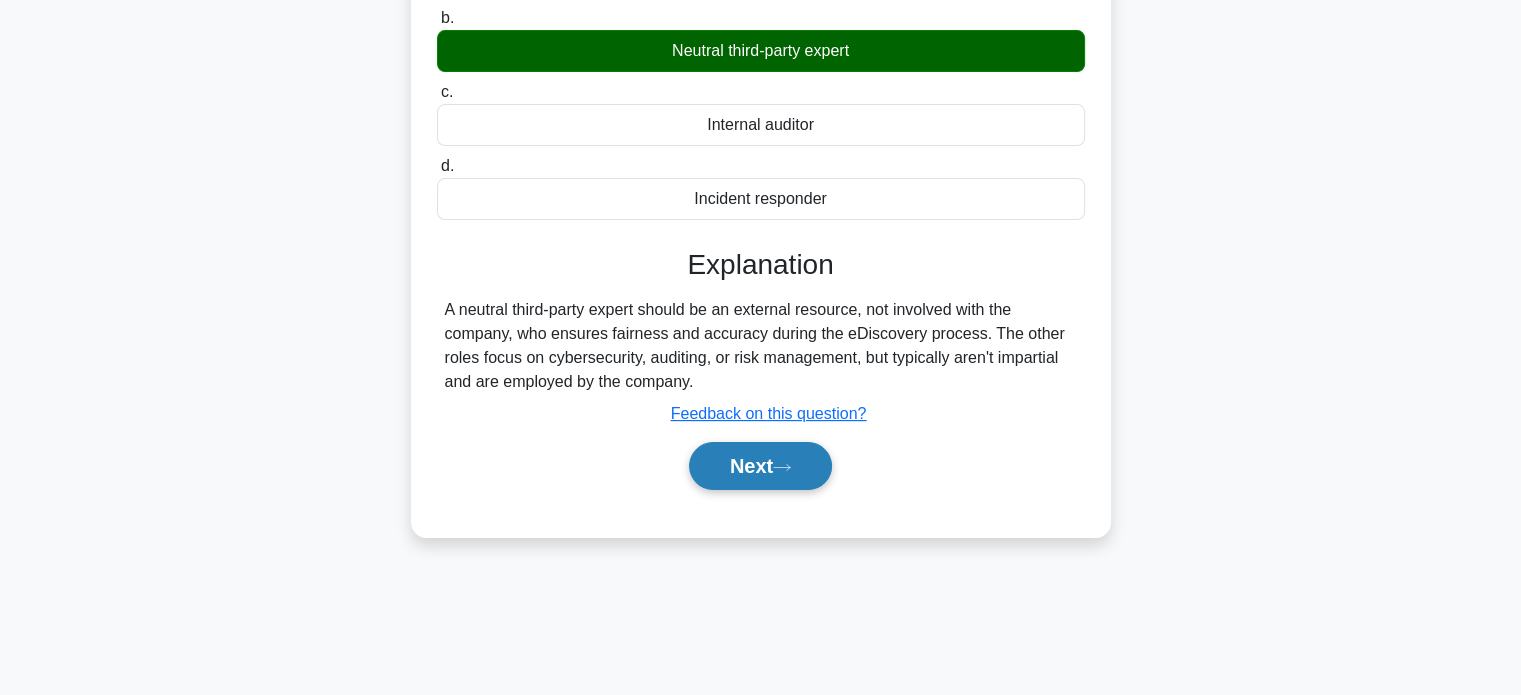 click 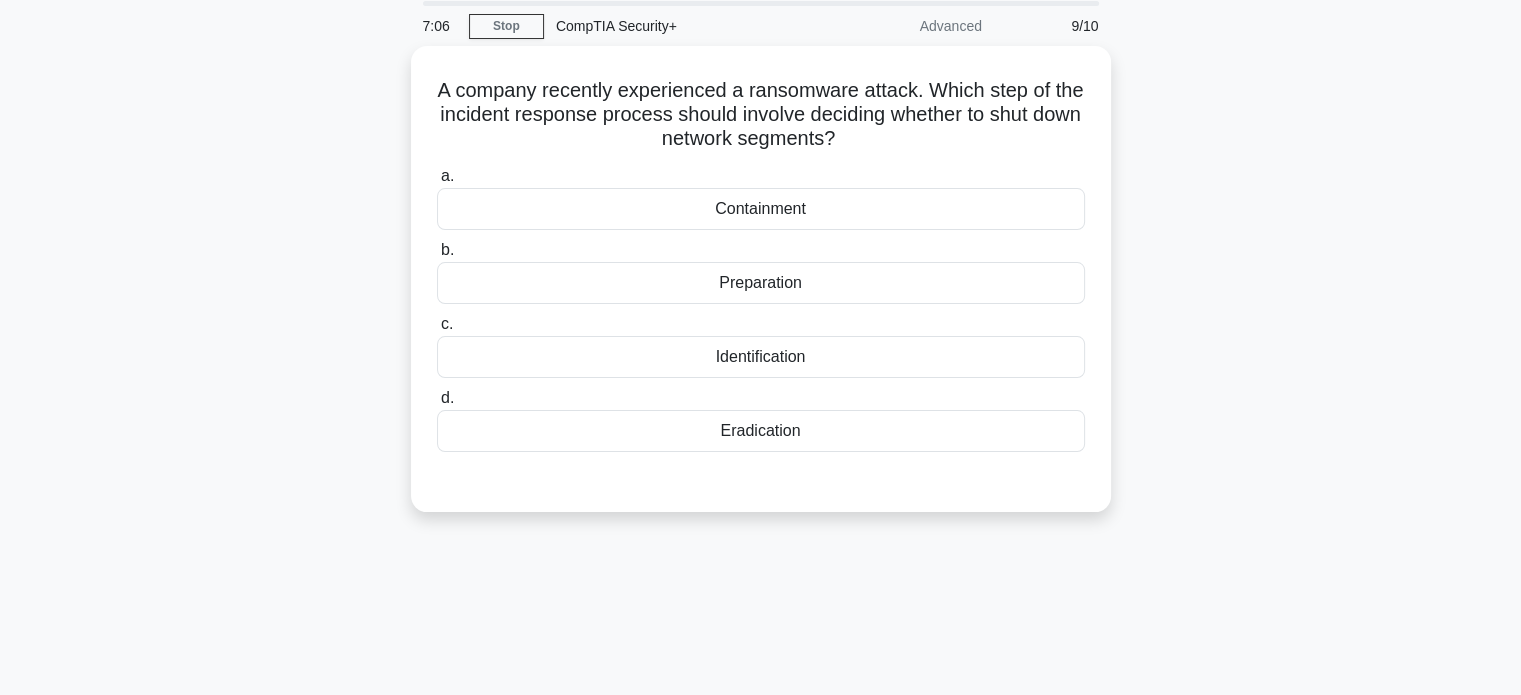 scroll, scrollTop: 0, scrollLeft: 0, axis: both 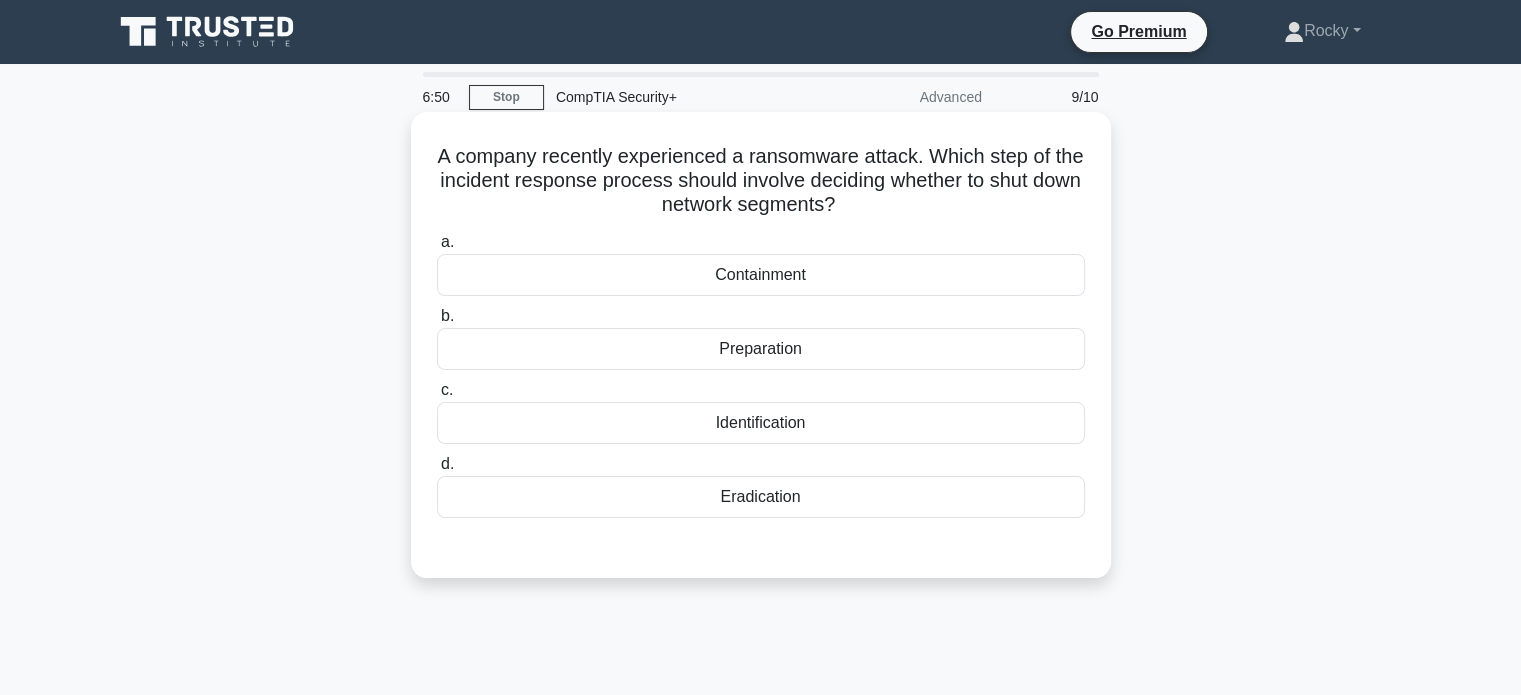 click on "Containment" at bounding box center (761, 275) 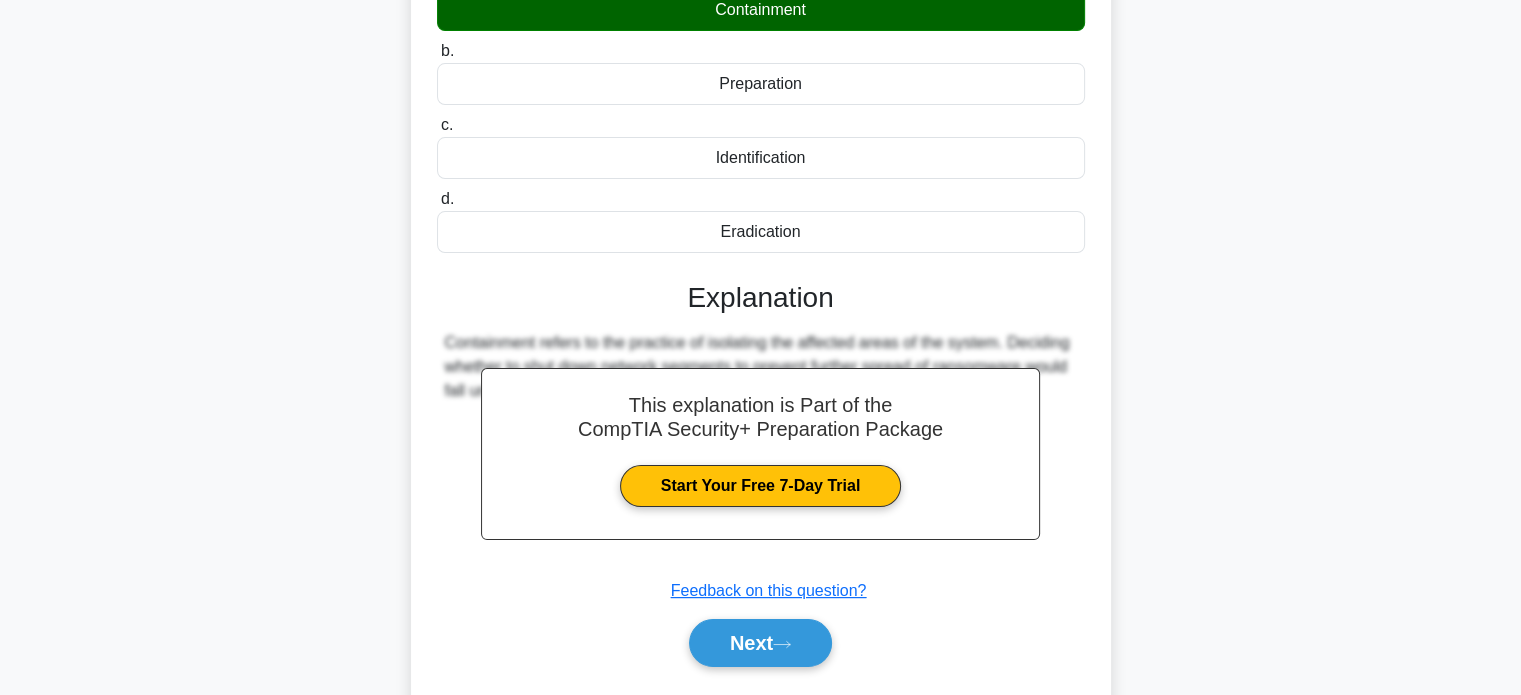 scroll, scrollTop: 300, scrollLeft: 0, axis: vertical 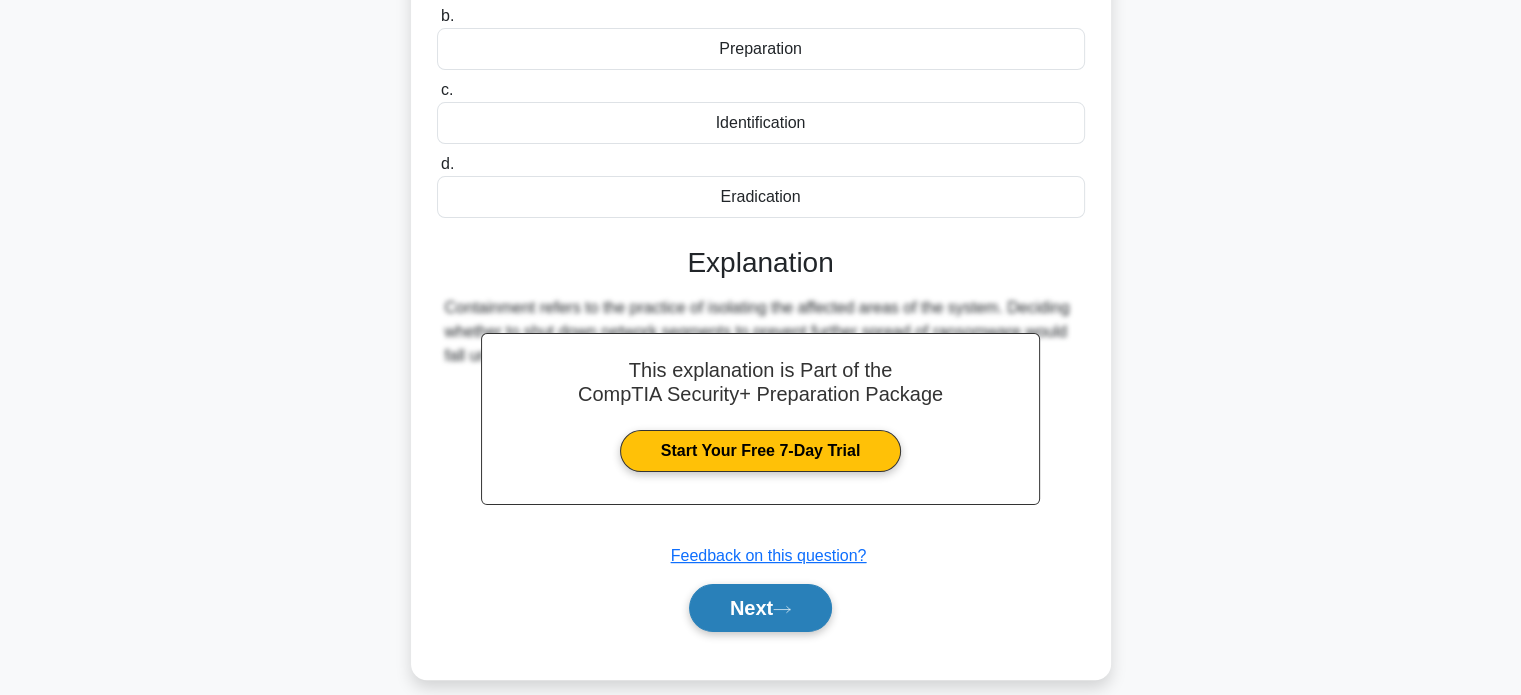 click 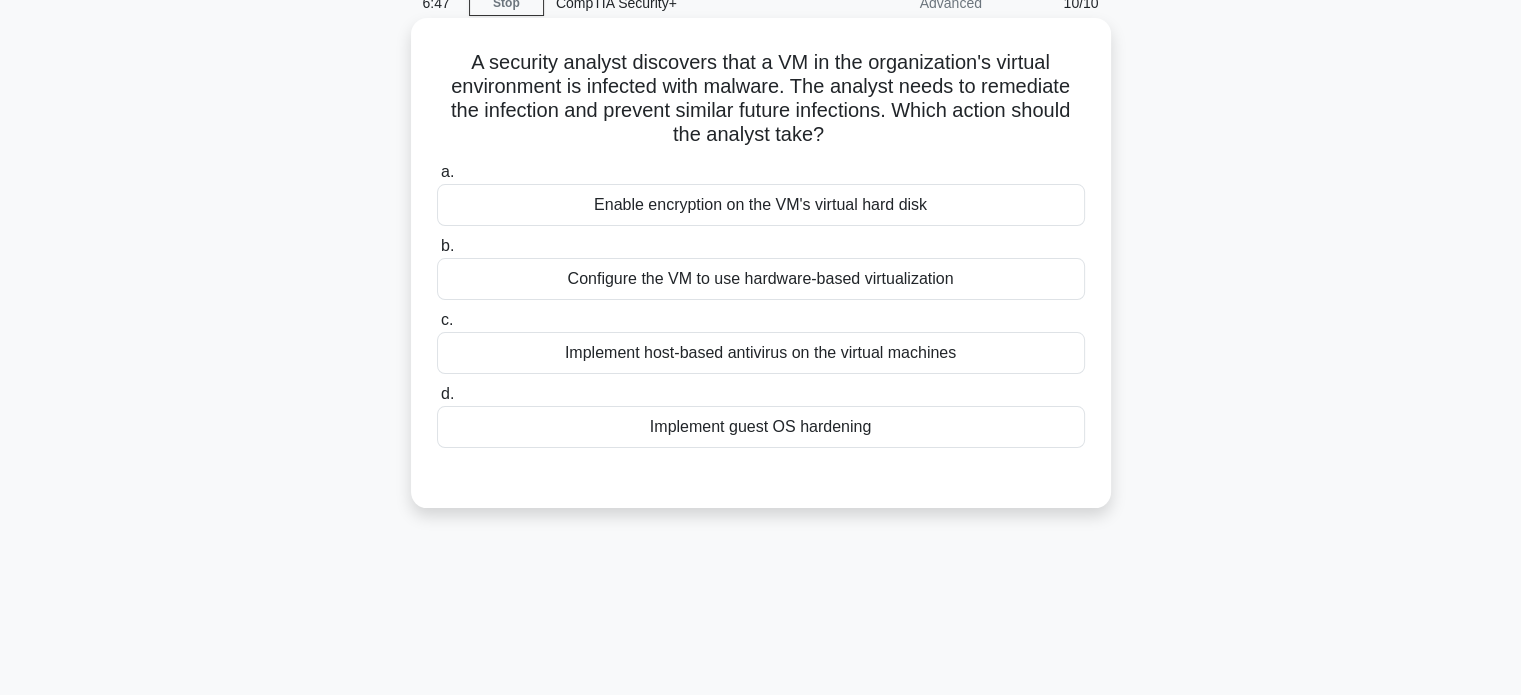 scroll, scrollTop: 0, scrollLeft: 0, axis: both 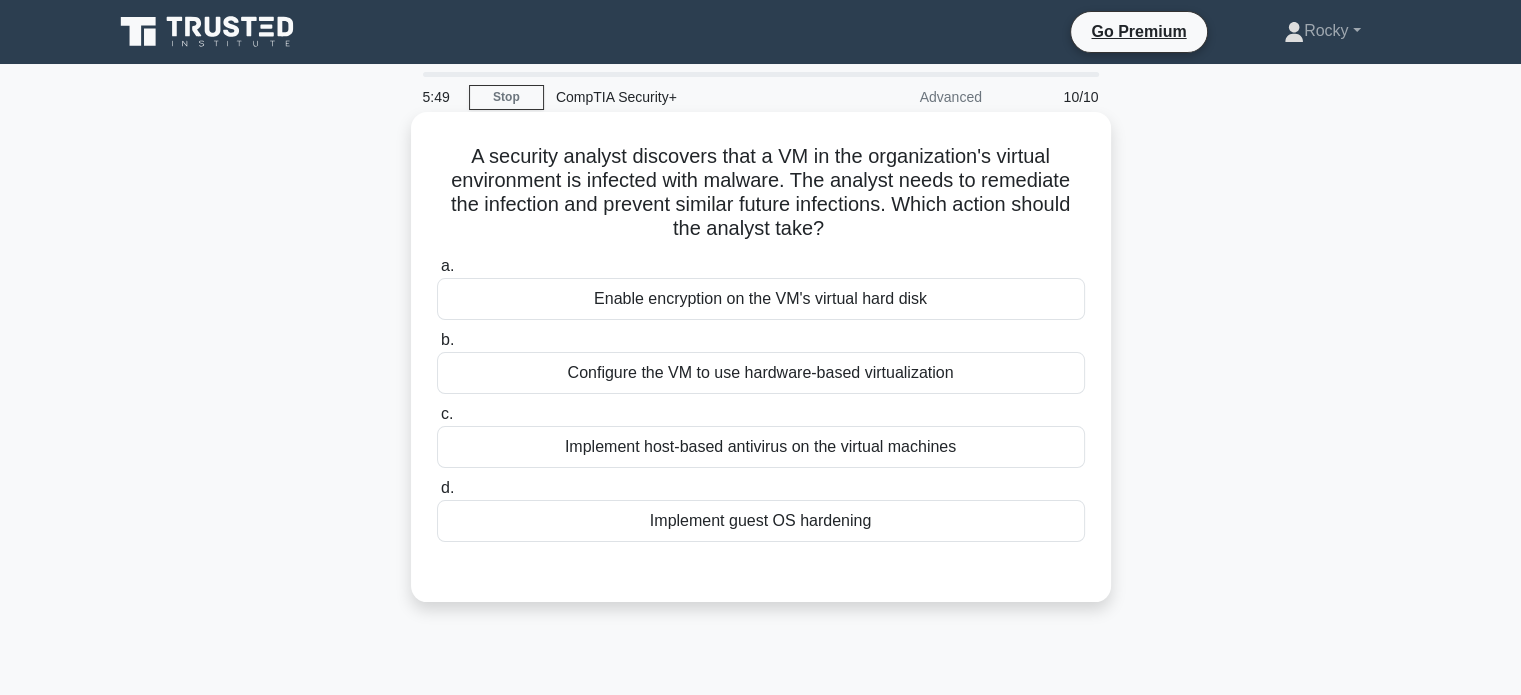 click on "Implement host-based antivirus on the virtual machines" at bounding box center [761, 447] 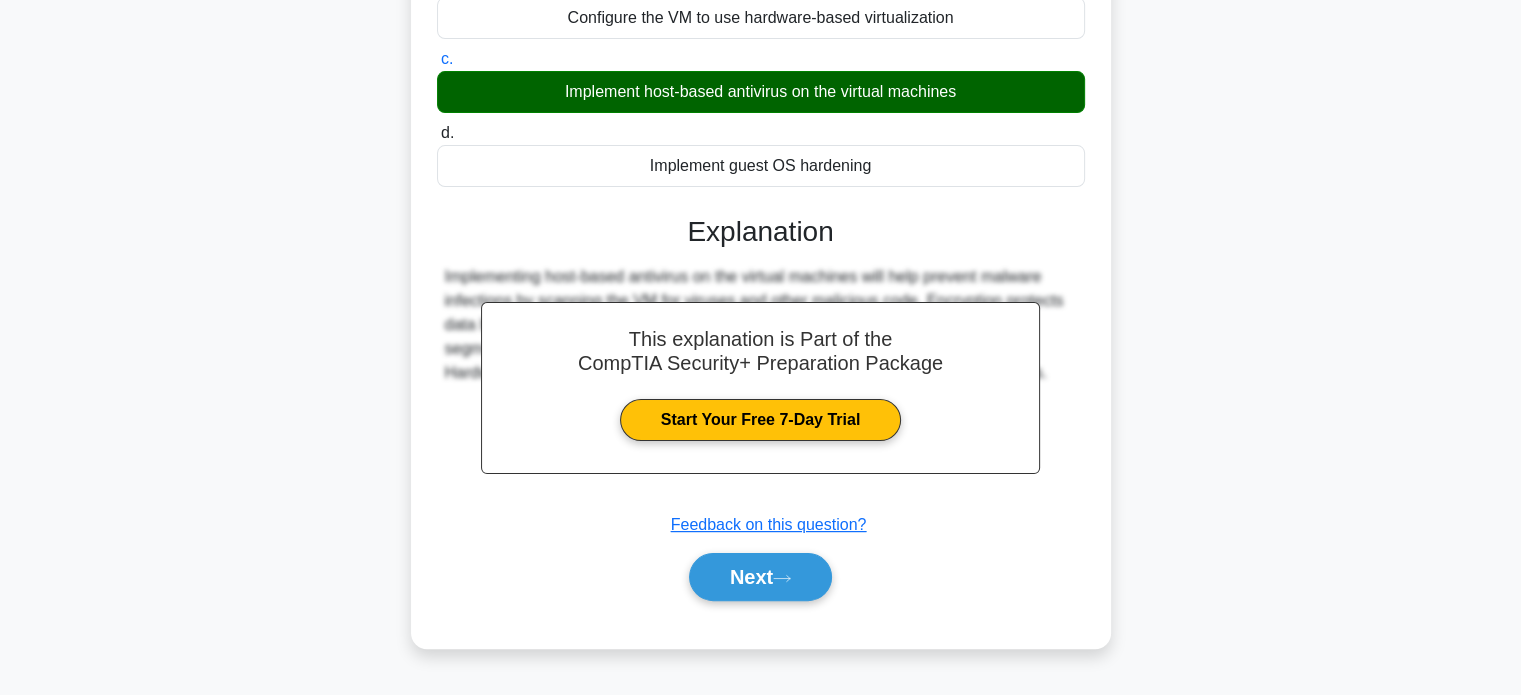 scroll, scrollTop: 385, scrollLeft: 0, axis: vertical 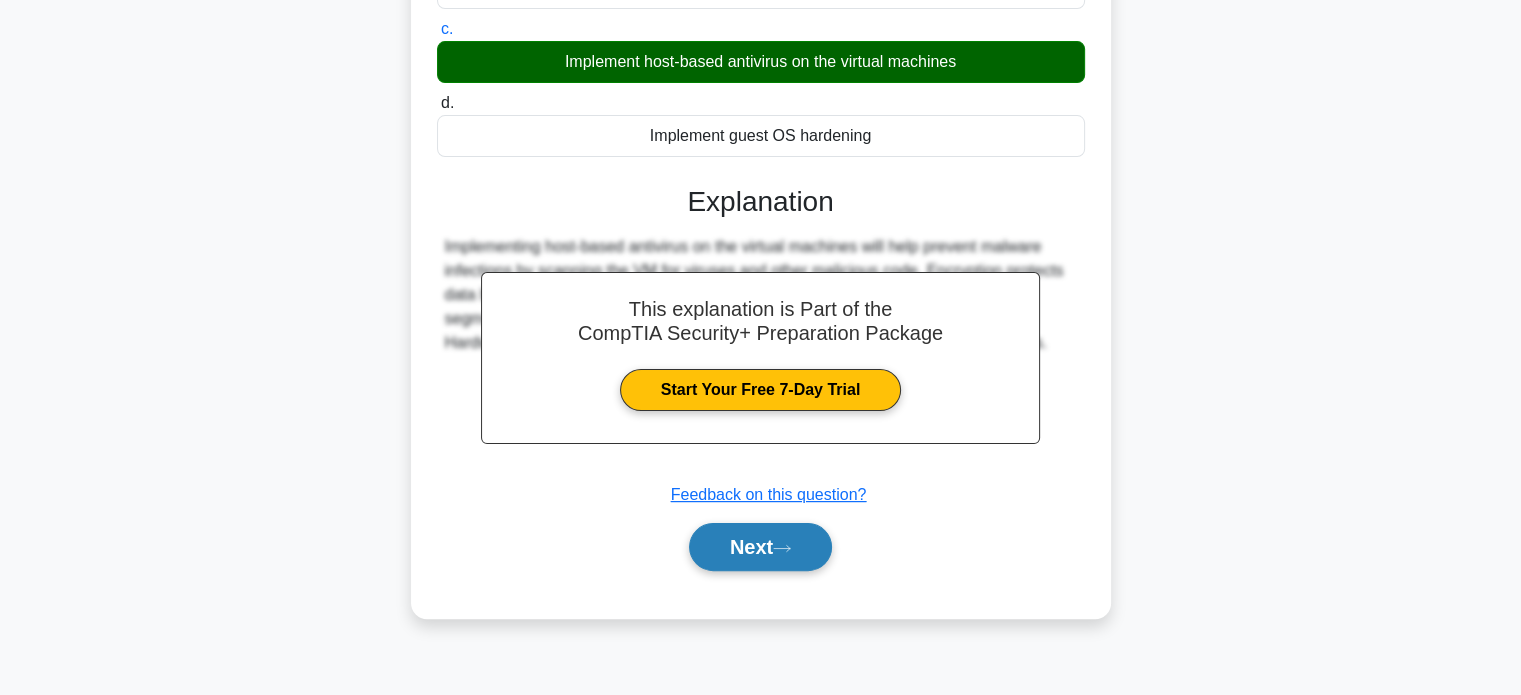 click 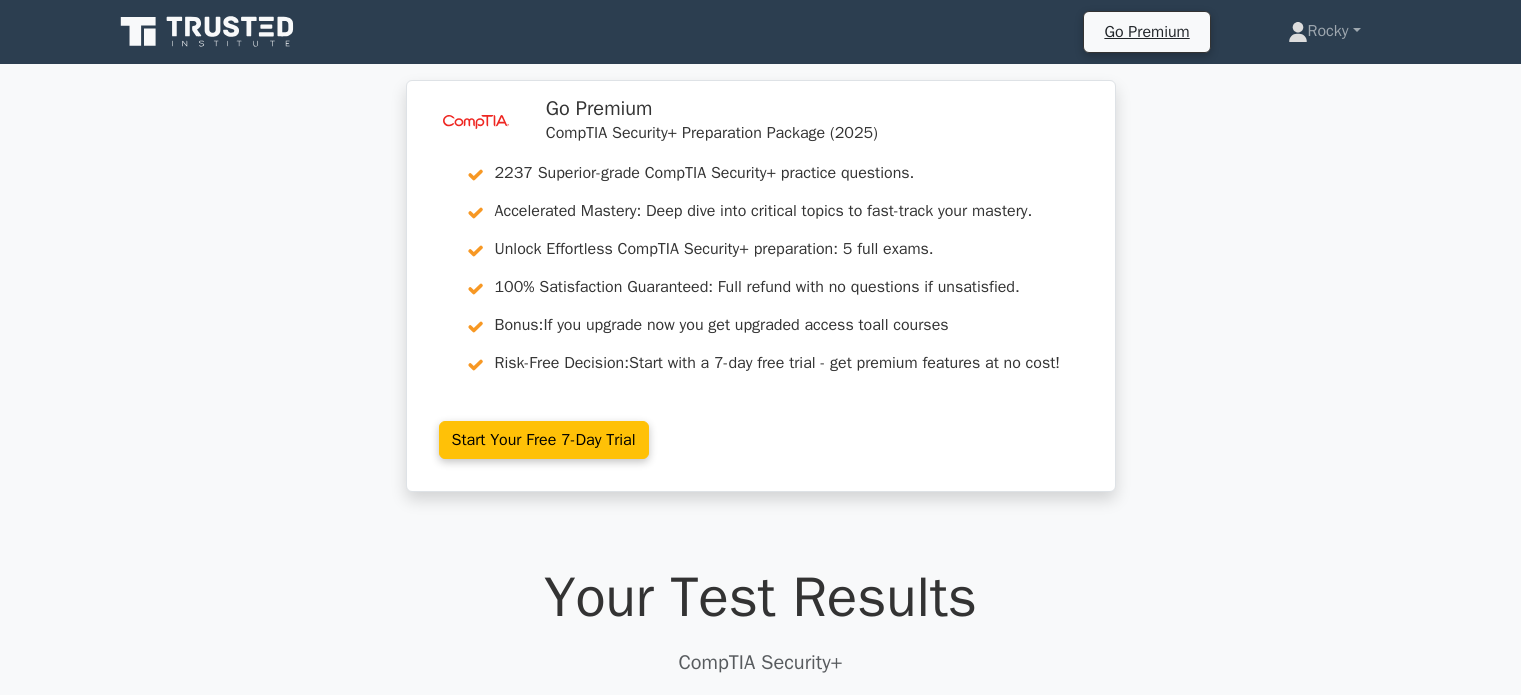 scroll, scrollTop: 0, scrollLeft: 0, axis: both 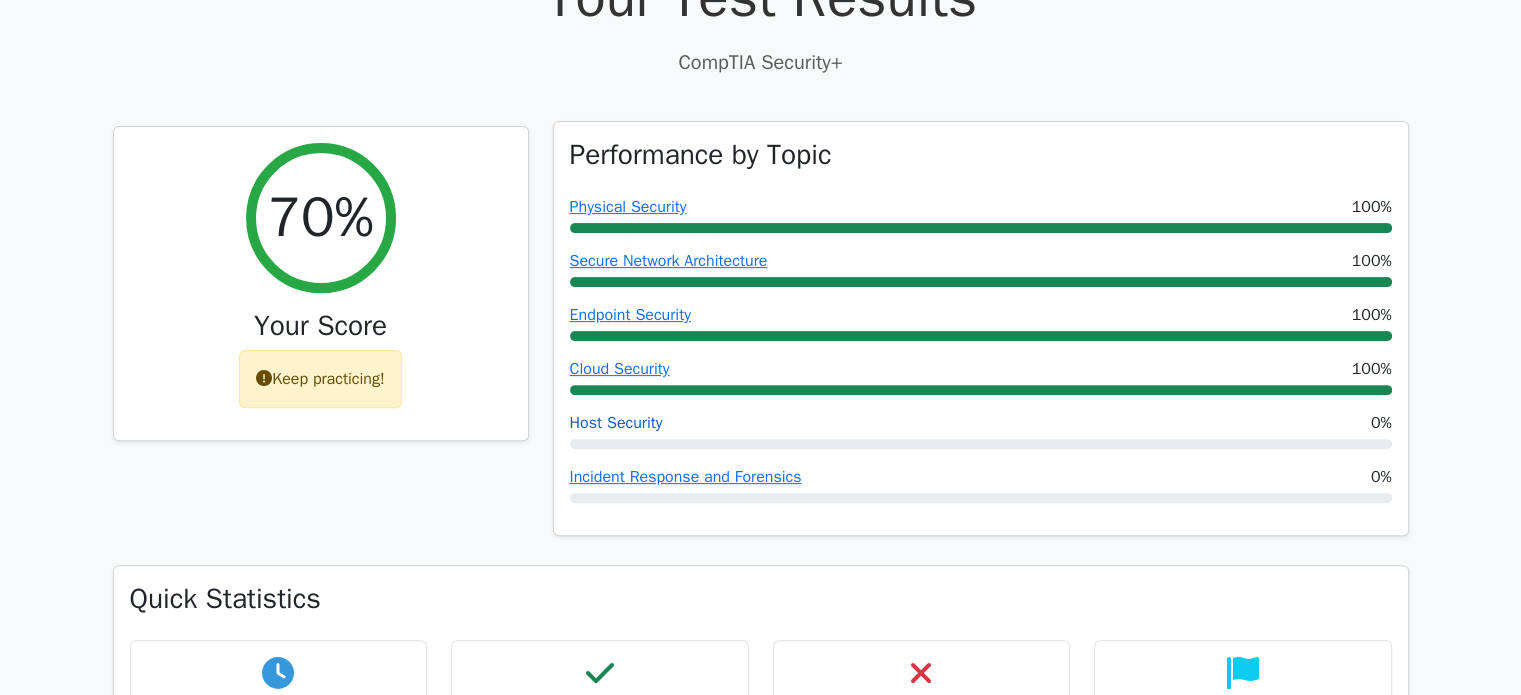 click on "Host Security" at bounding box center [616, 423] 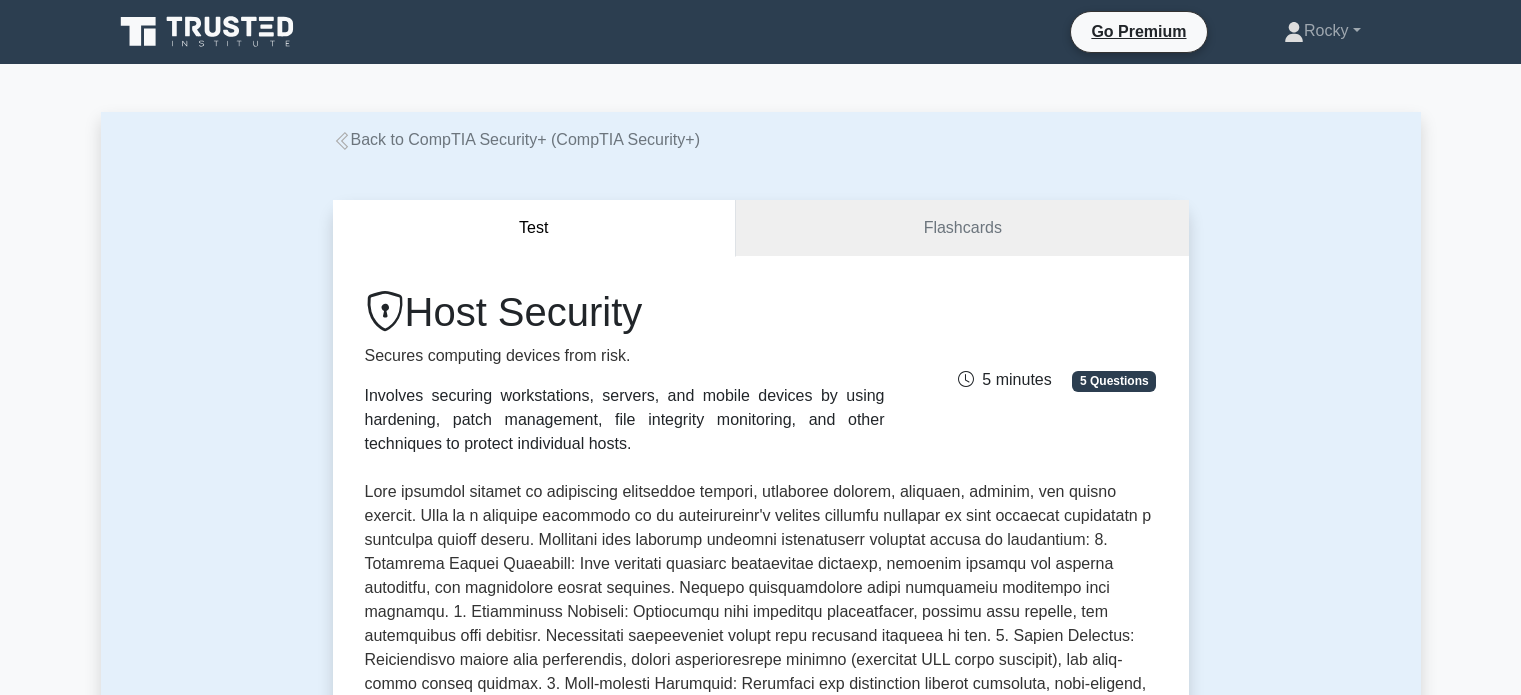 scroll, scrollTop: 0, scrollLeft: 0, axis: both 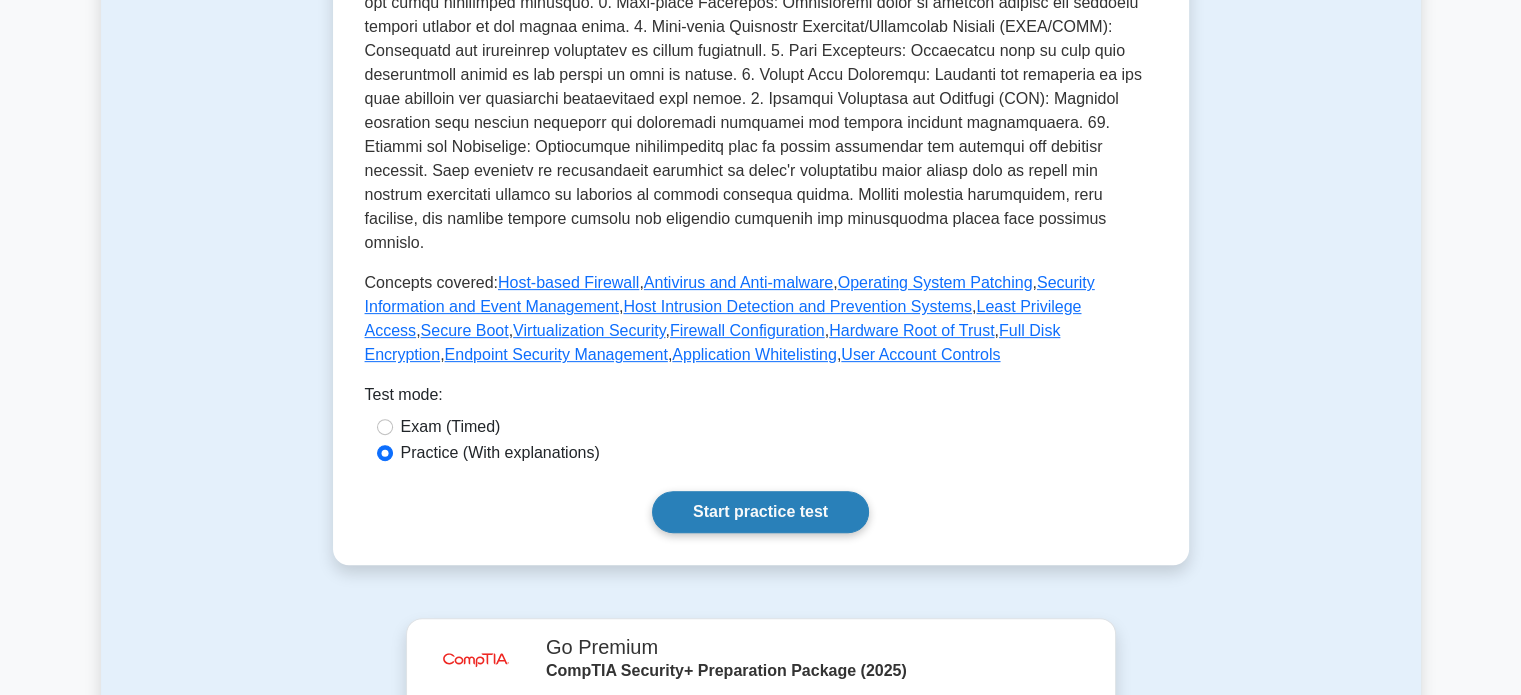 click on "Start practice test" at bounding box center [760, 512] 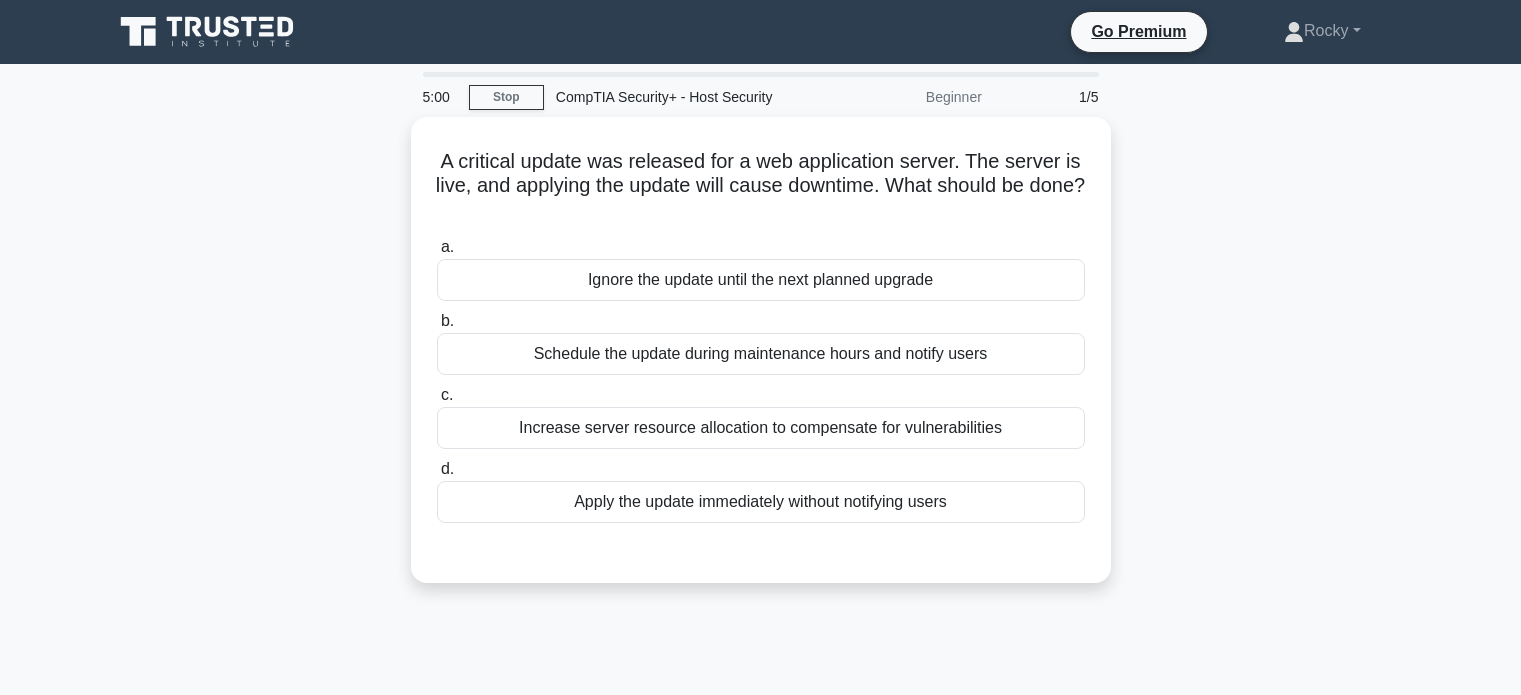 scroll, scrollTop: 0, scrollLeft: 0, axis: both 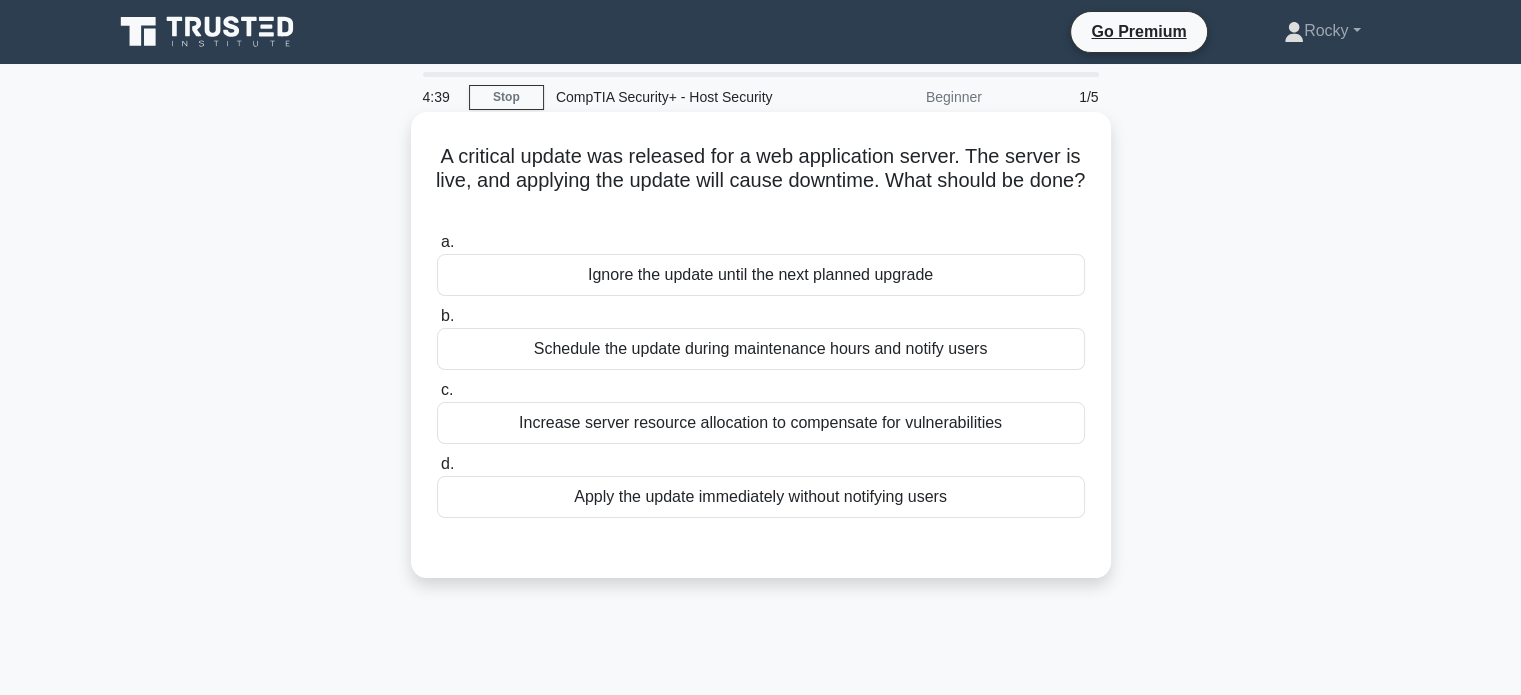 click on "Schedule the update during maintenance hours and notify users" at bounding box center [761, 349] 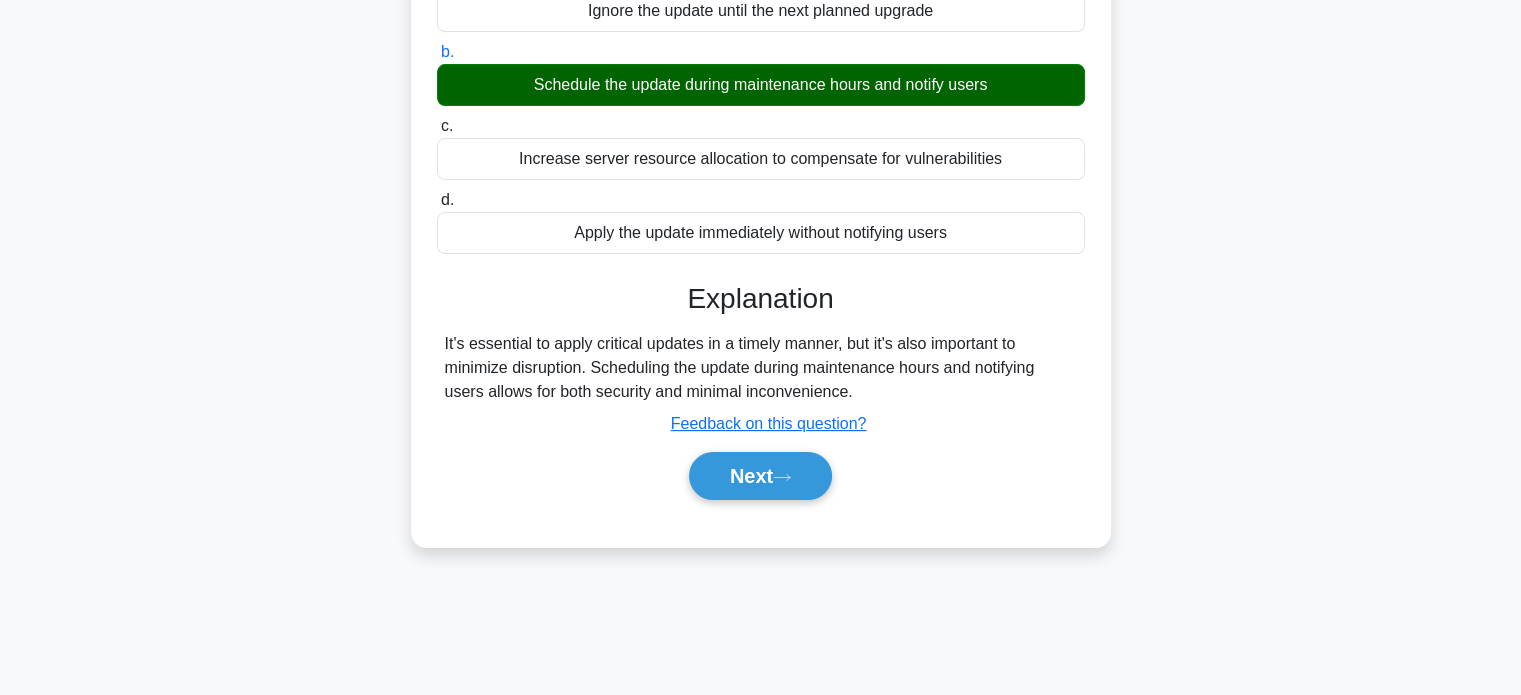 scroll, scrollTop: 300, scrollLeft: 0, axis: vertical 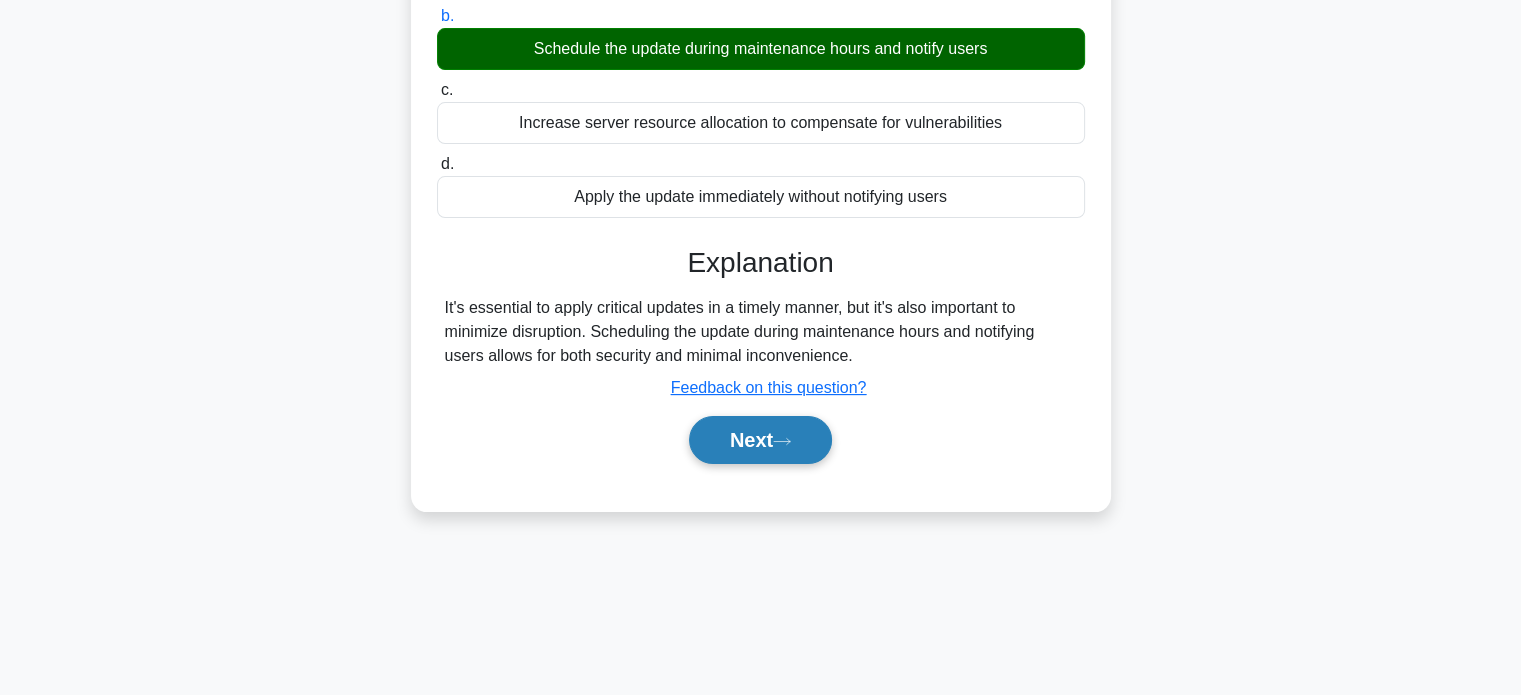 click 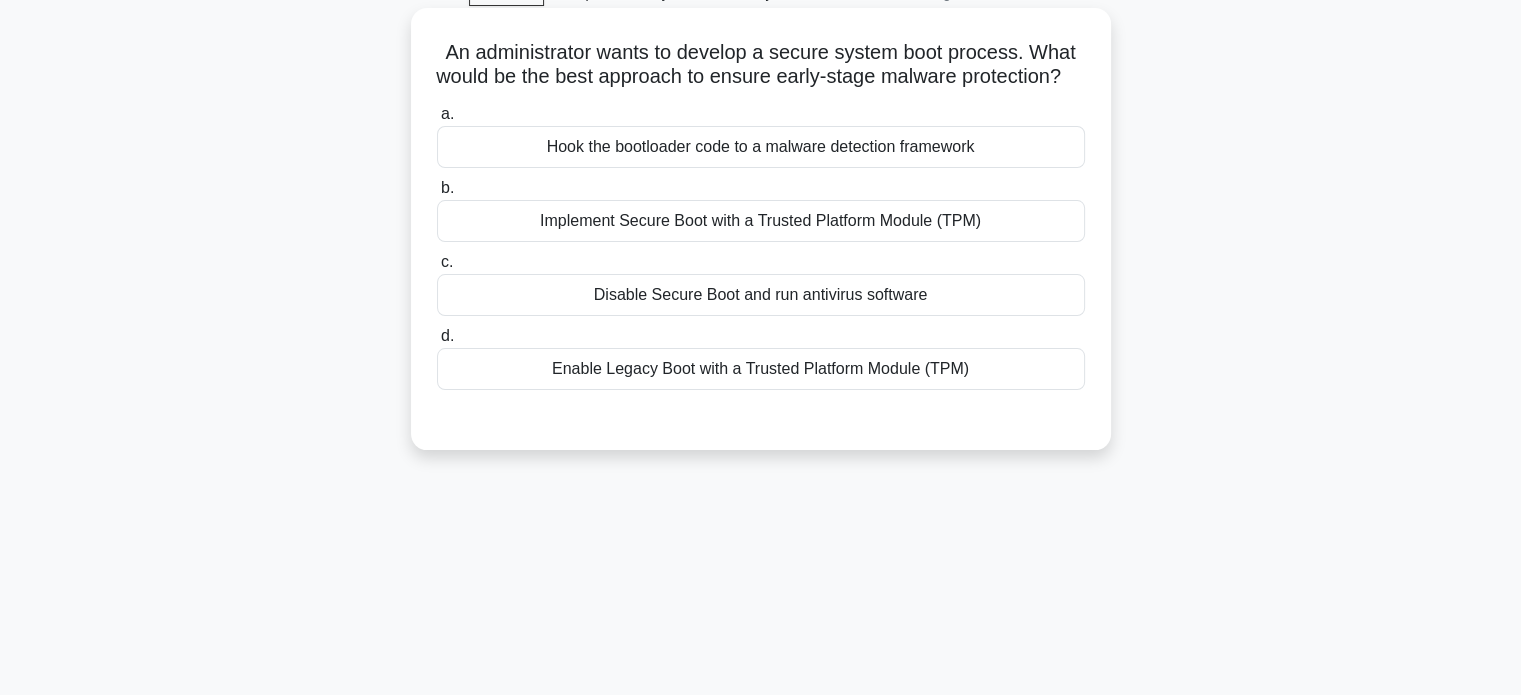 scroll, scrollTop: 0, scrollLeft: 0, axis: both 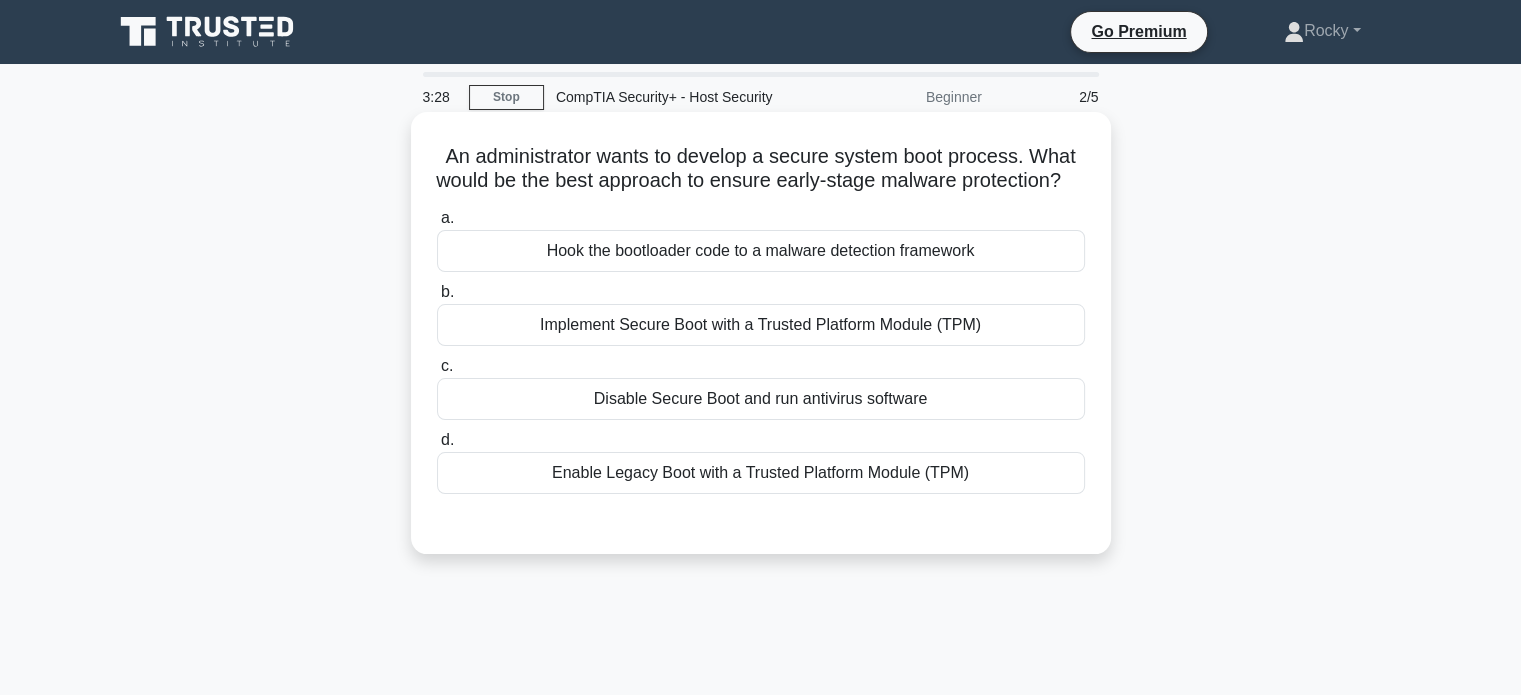 click on "Implement Secure Boot with a Trusted Platform Module (TPM)" at bounding box center [761, 325] 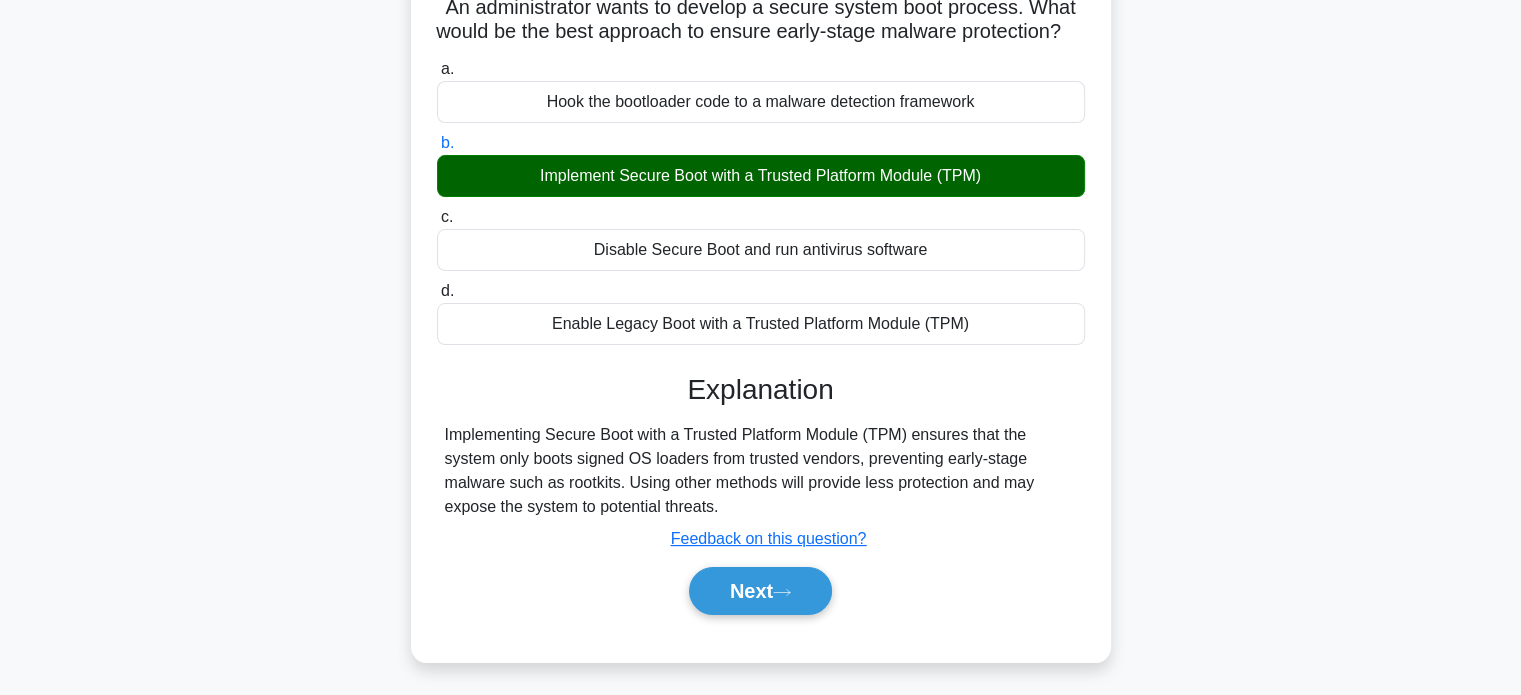 scroll, scrollTop: 200, scrollLeft: 0, axis: vertical 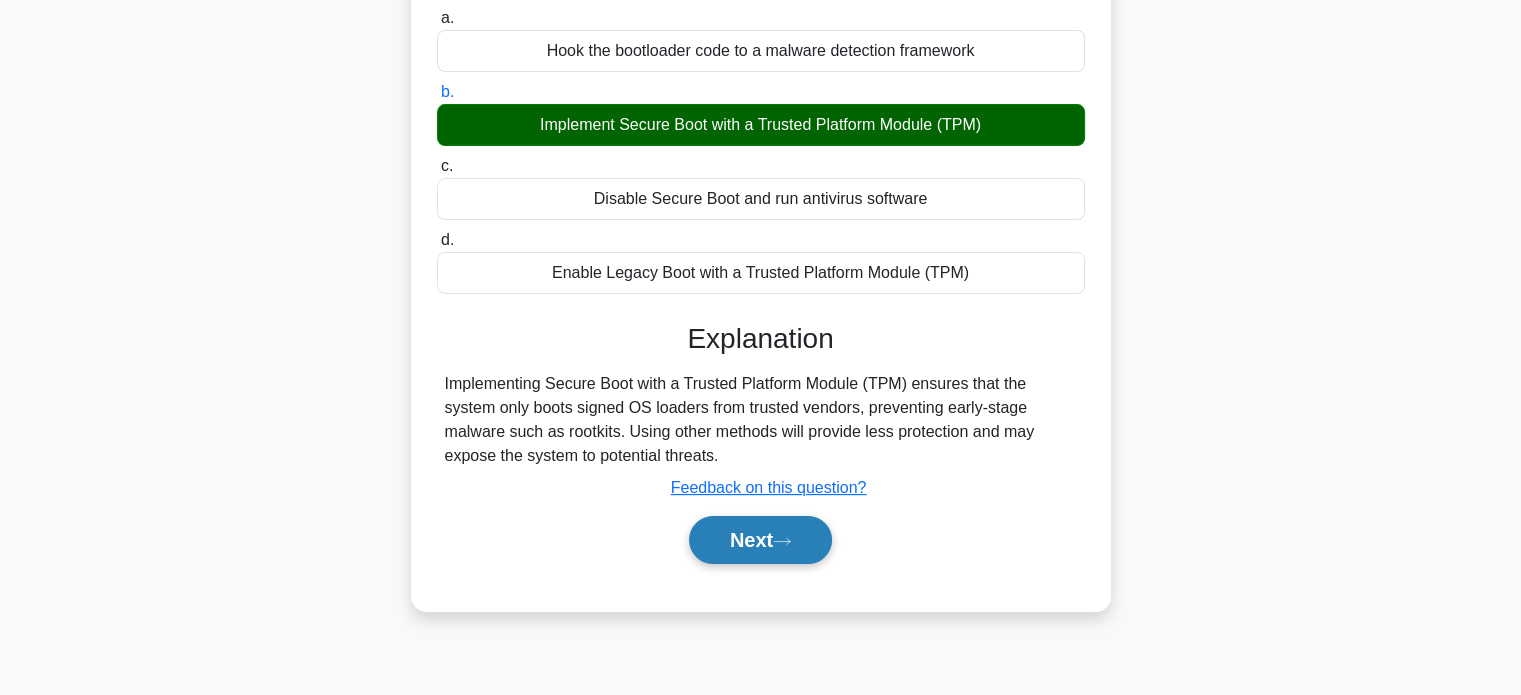 click on "Next" at bounding box center (760, 540) 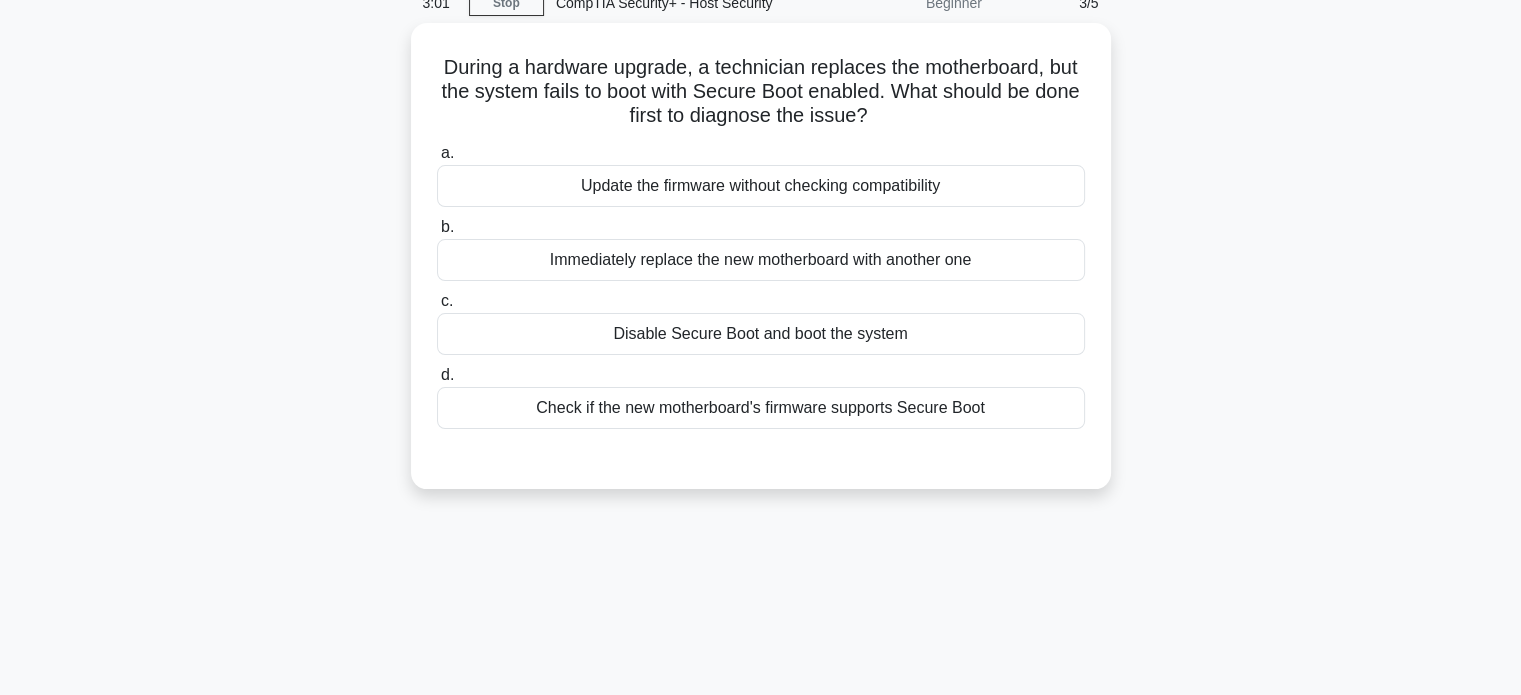 scroll, scrollTop: 0, scrollLeft: 0, axis: both 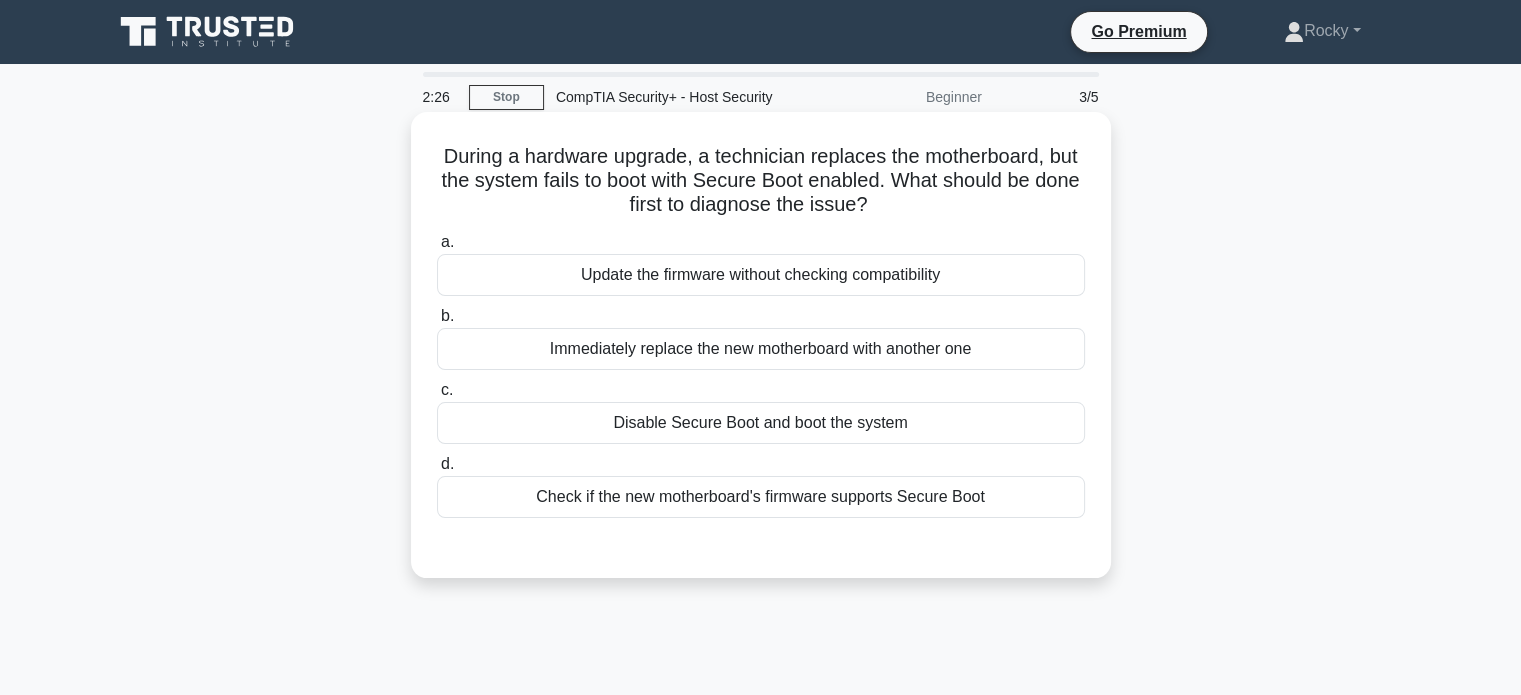 click on "Check if the new motherboard's firmware supports Secure Boot" at bounding box center (761, 497) 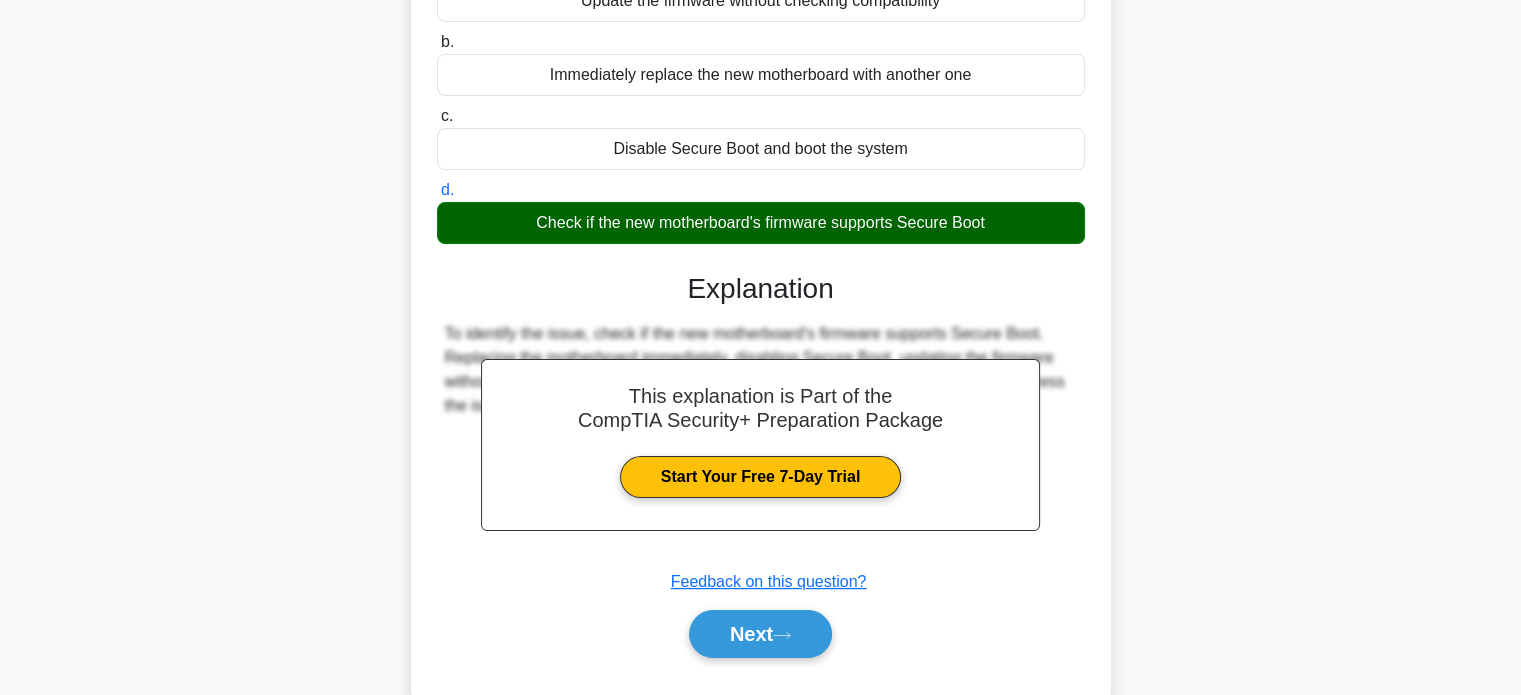 scroll, scrollTop: 385, scrollLeft: 0, axis: vertical 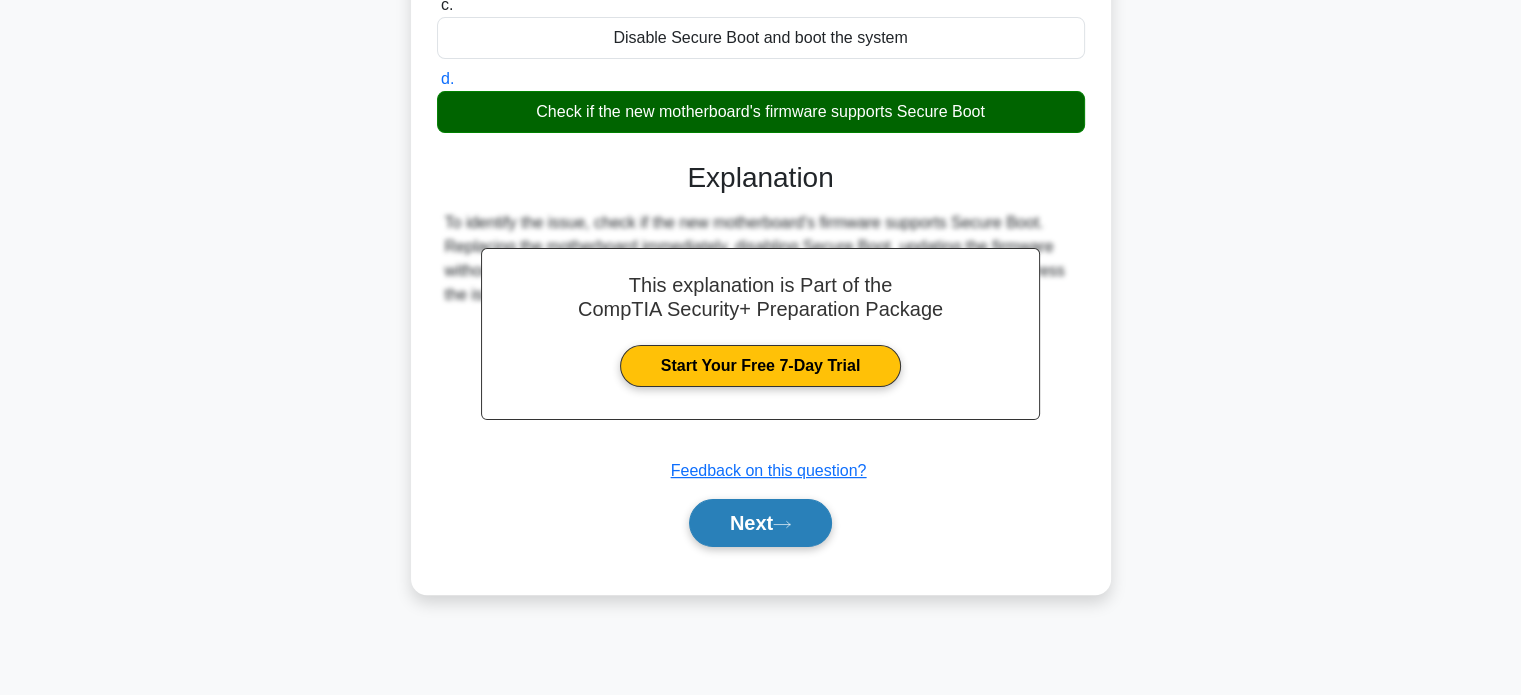click on "Next" at bounding box center [760, 523] 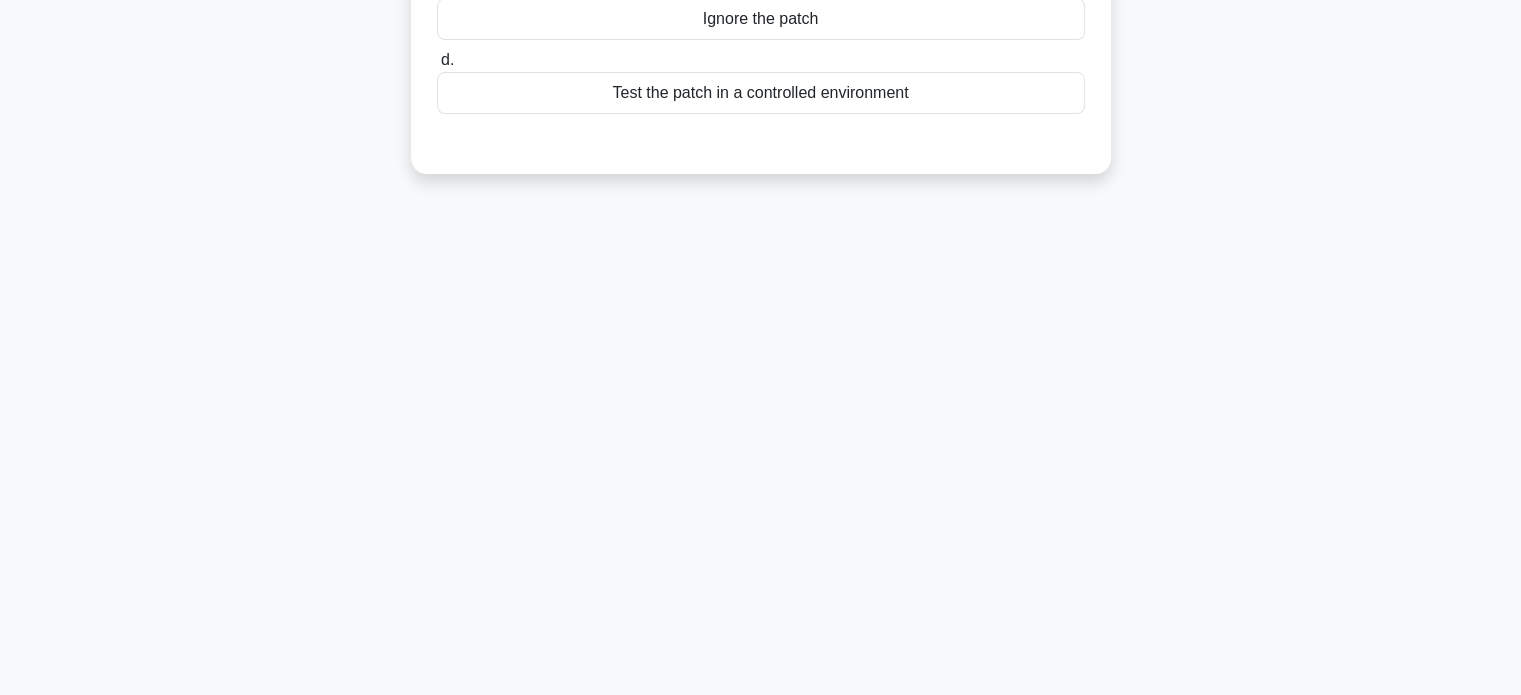 scroll, scrollTop: 0, scrollLeft: 0, axis: both 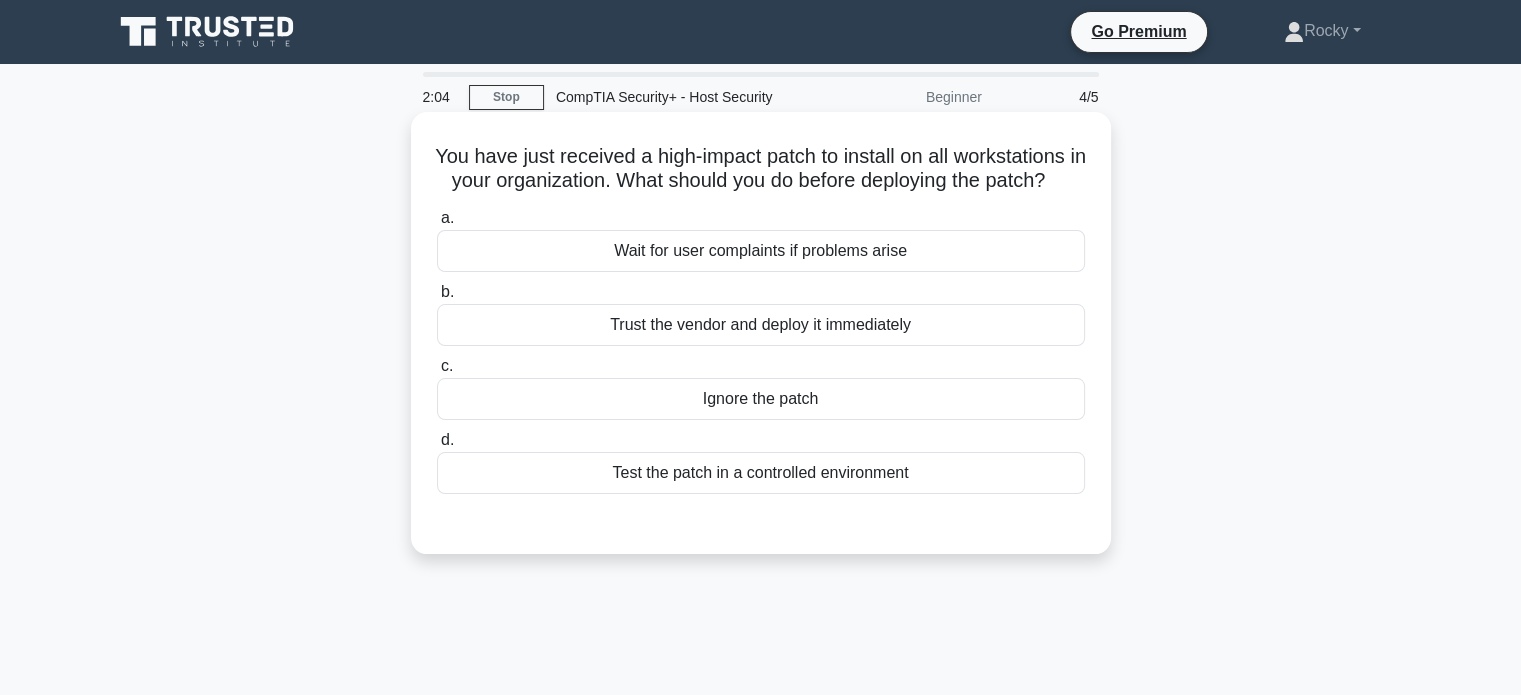click on "Test the patch in a controlled environment" at bounding box center (761, 473) 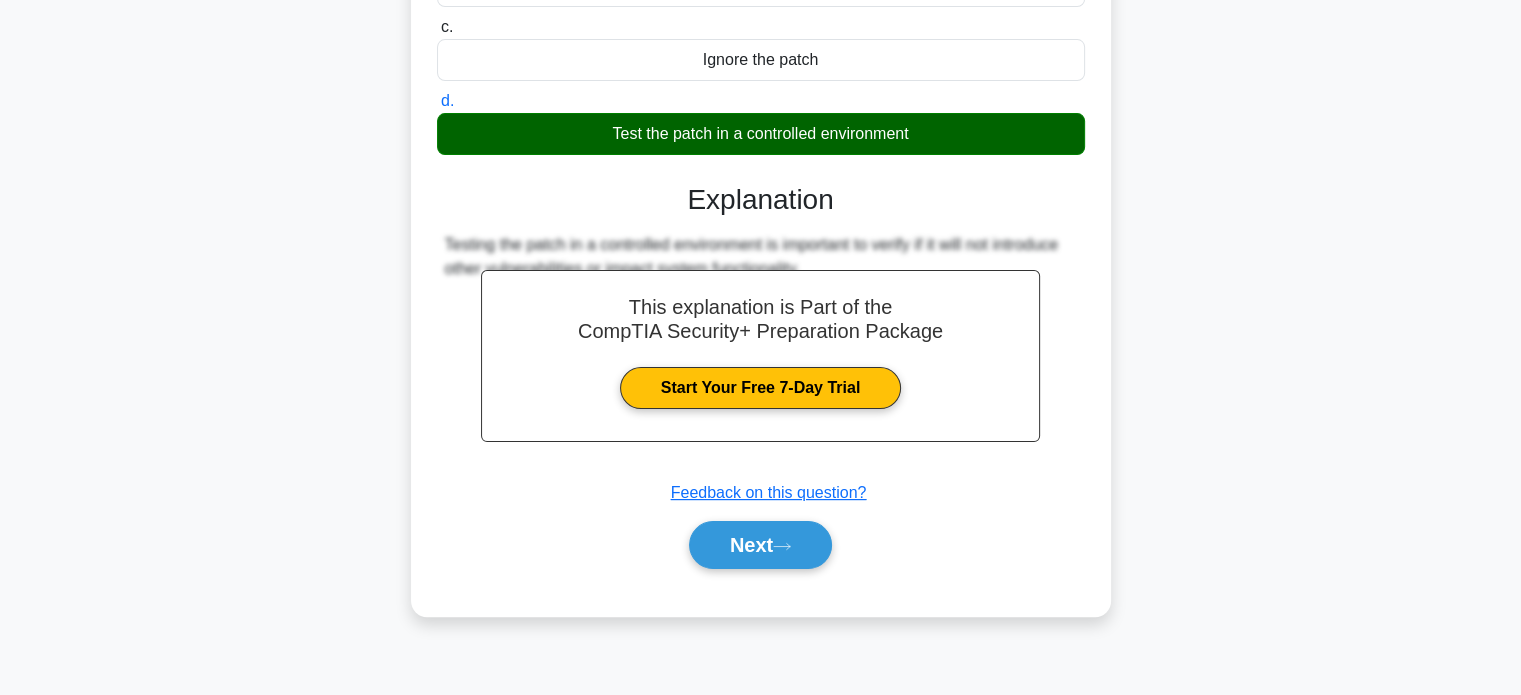 scroll, scrollTop: 385, scrollLeft: 0, axis: vertical 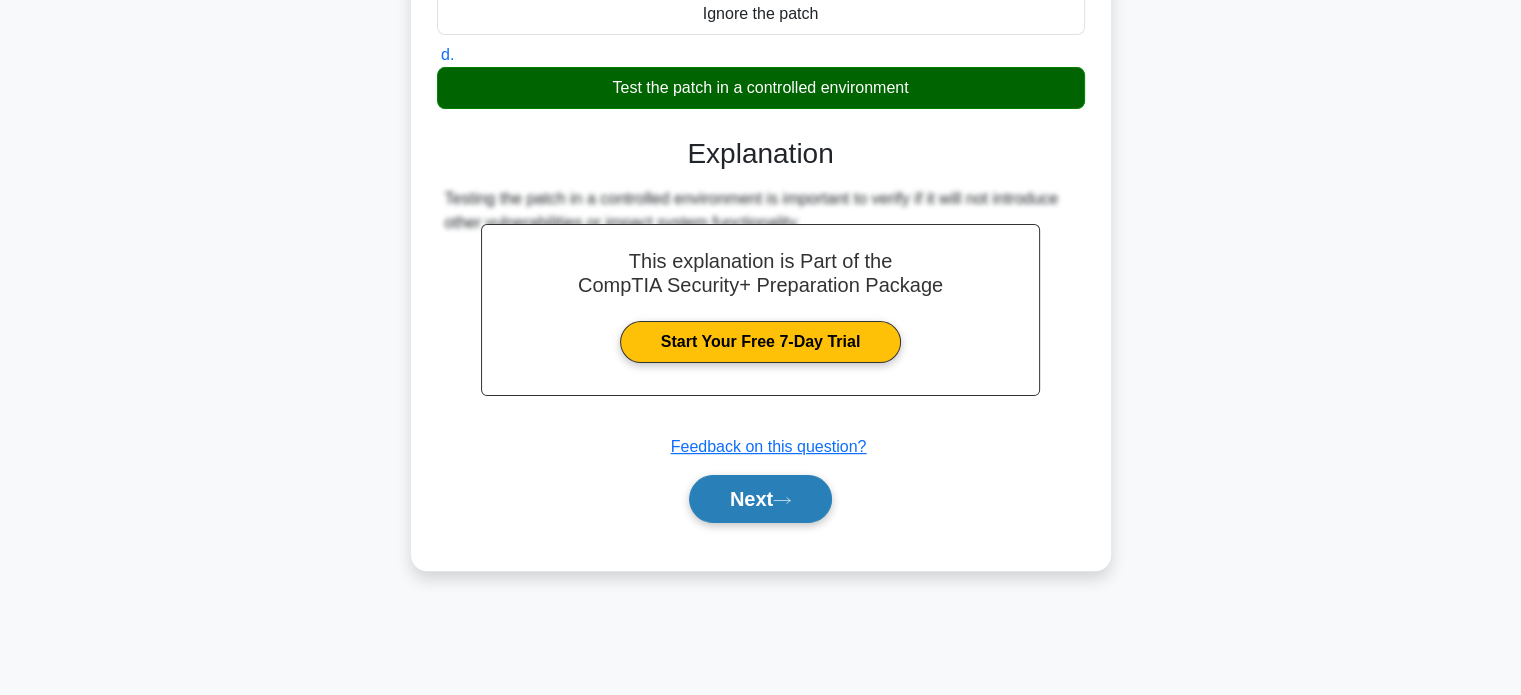 click on "Next" at bounding box center (760, 499) 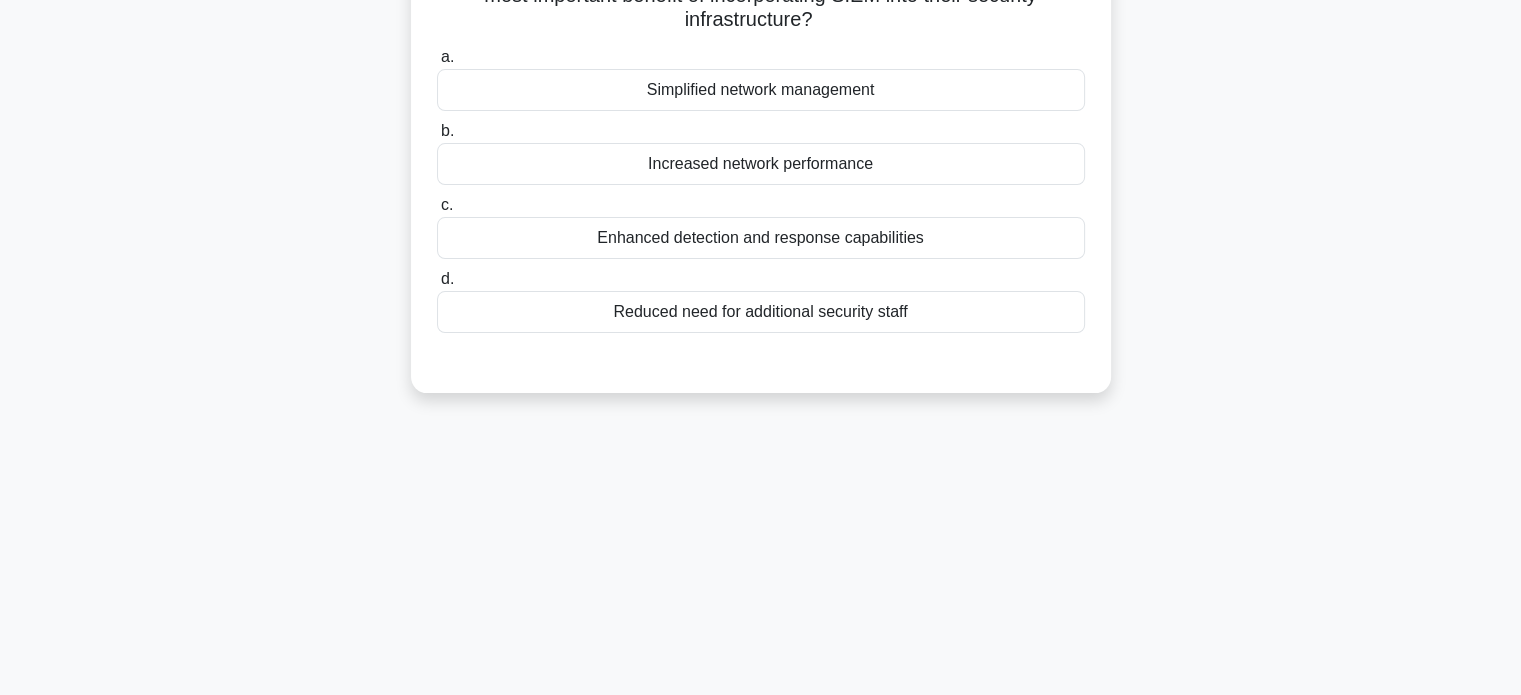 scroll, scrollTop: 0, scrollLeft: 0, axis: both 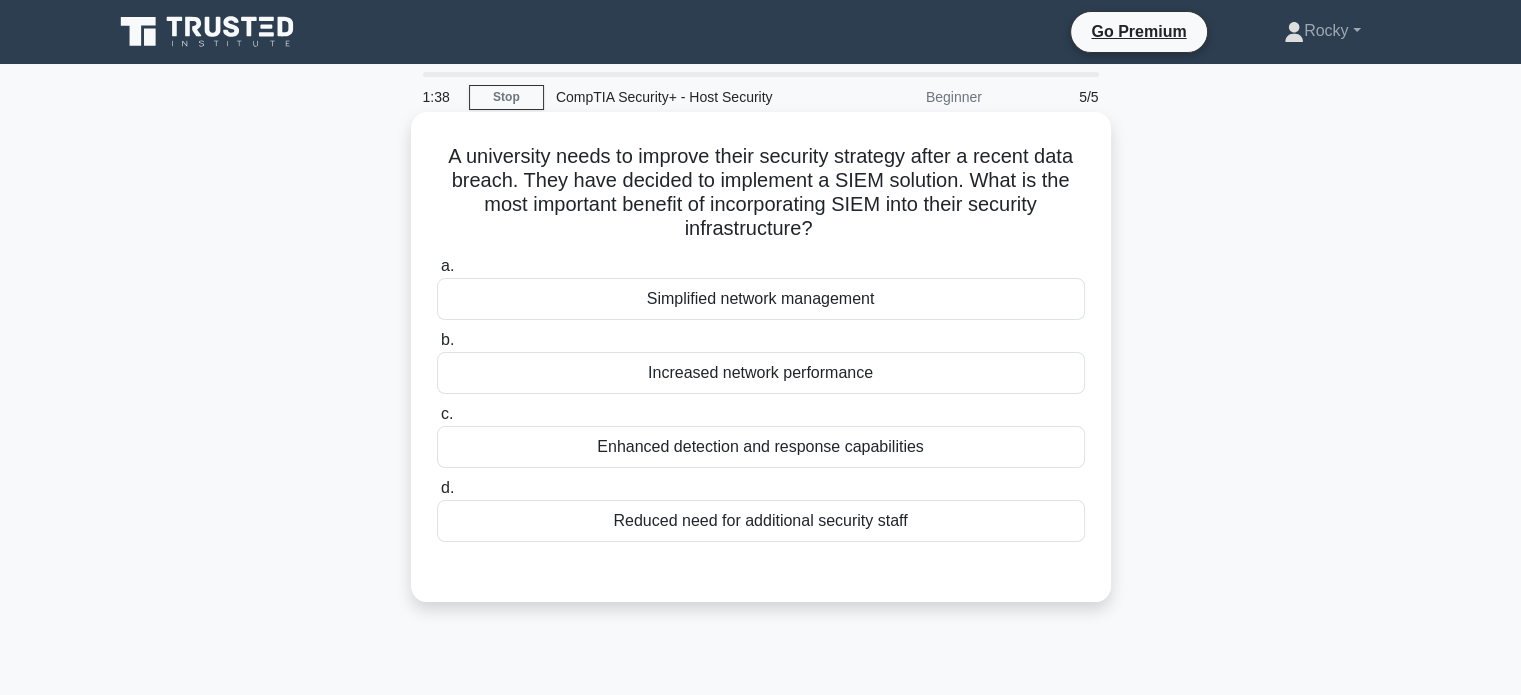 click on "Enhanced detection and response capabilities" at bounding box center [761, 447] 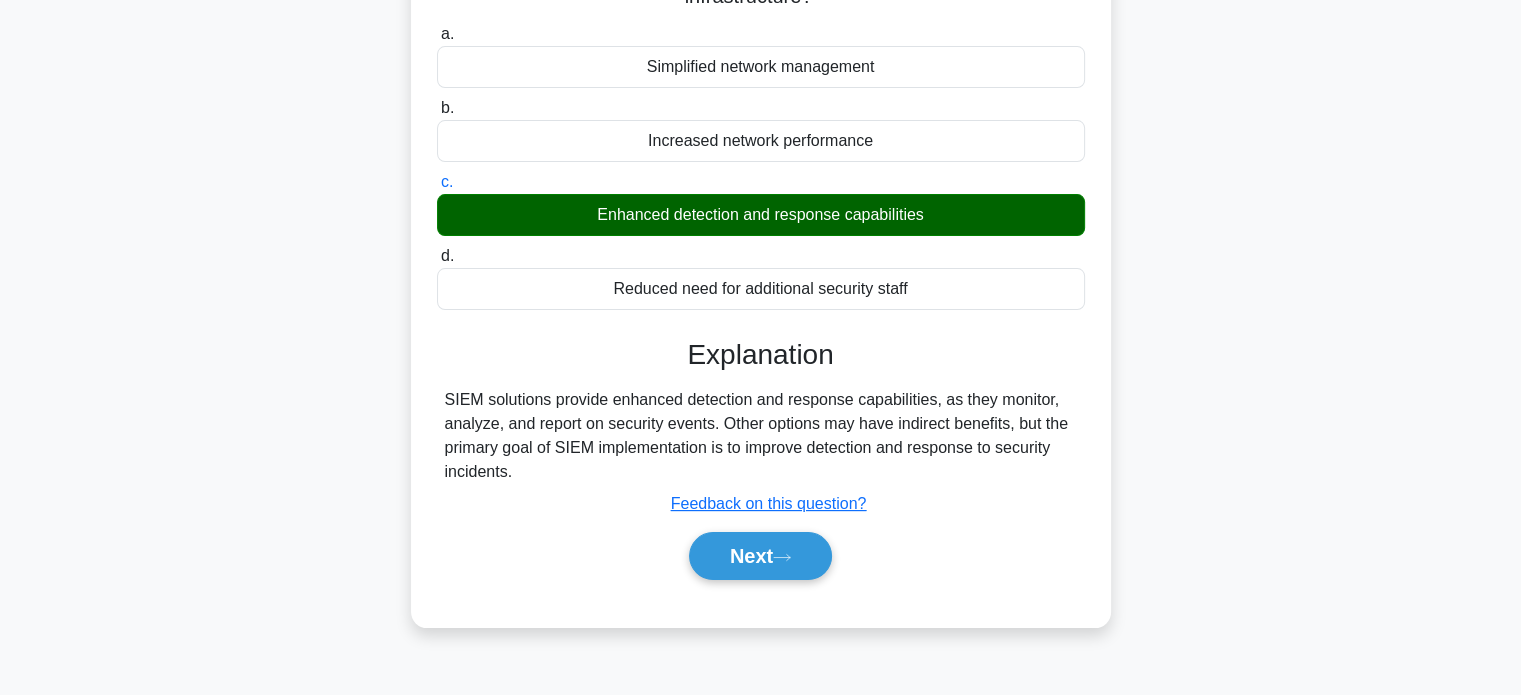 scroll, scrollTop: 300, scrollLeft: 0, axis: vertical 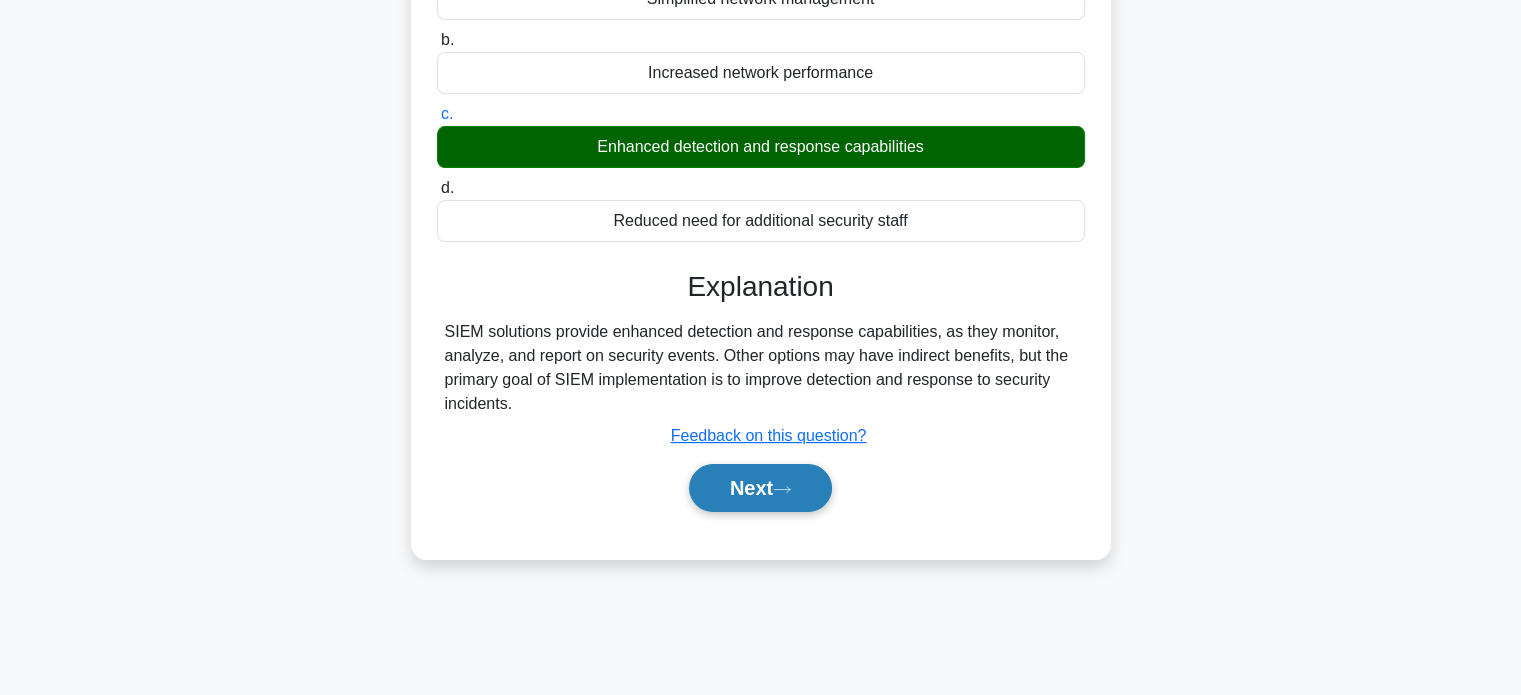 click on "Next" at bounding box center [760, 488] 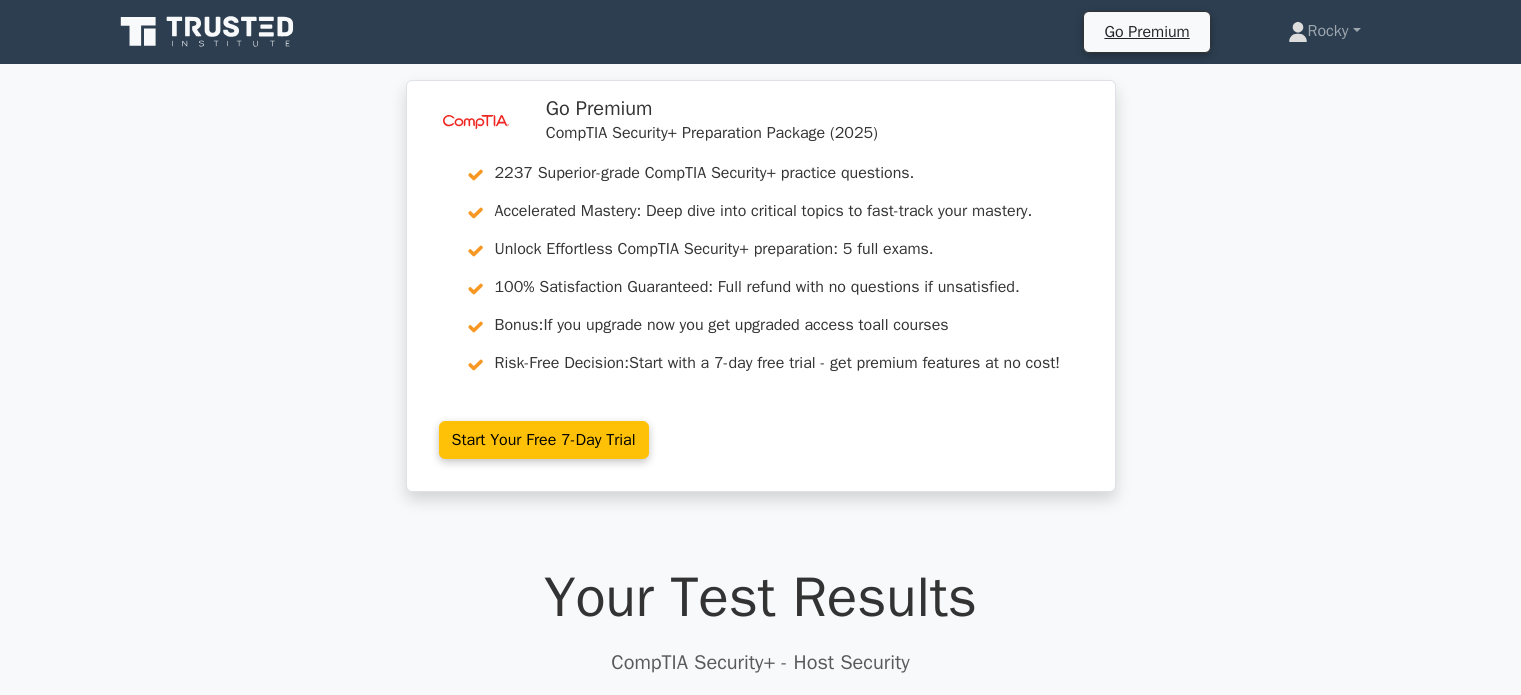 scroll, scrollTop: 0, scrollLeft: 0, axis: both 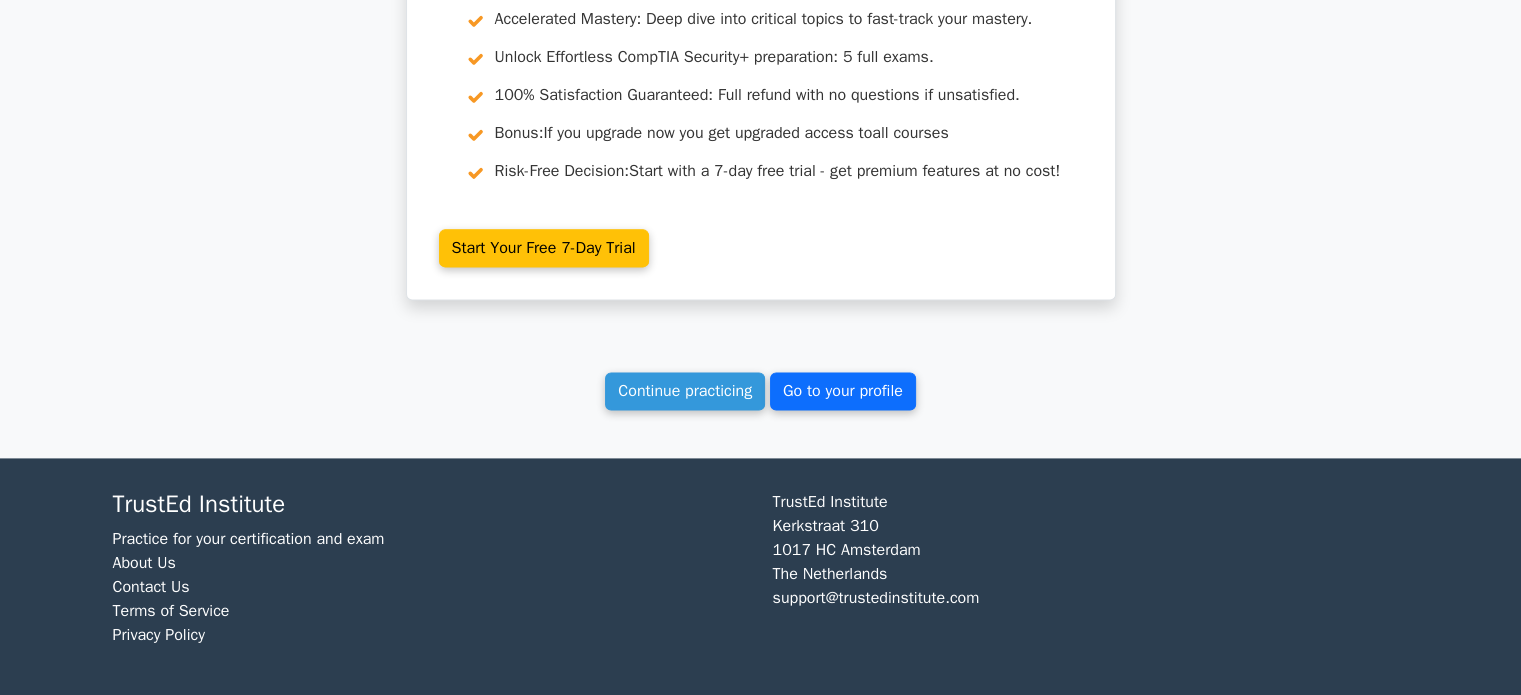 click on "Go to your profile" at bounding box center [843, 391] 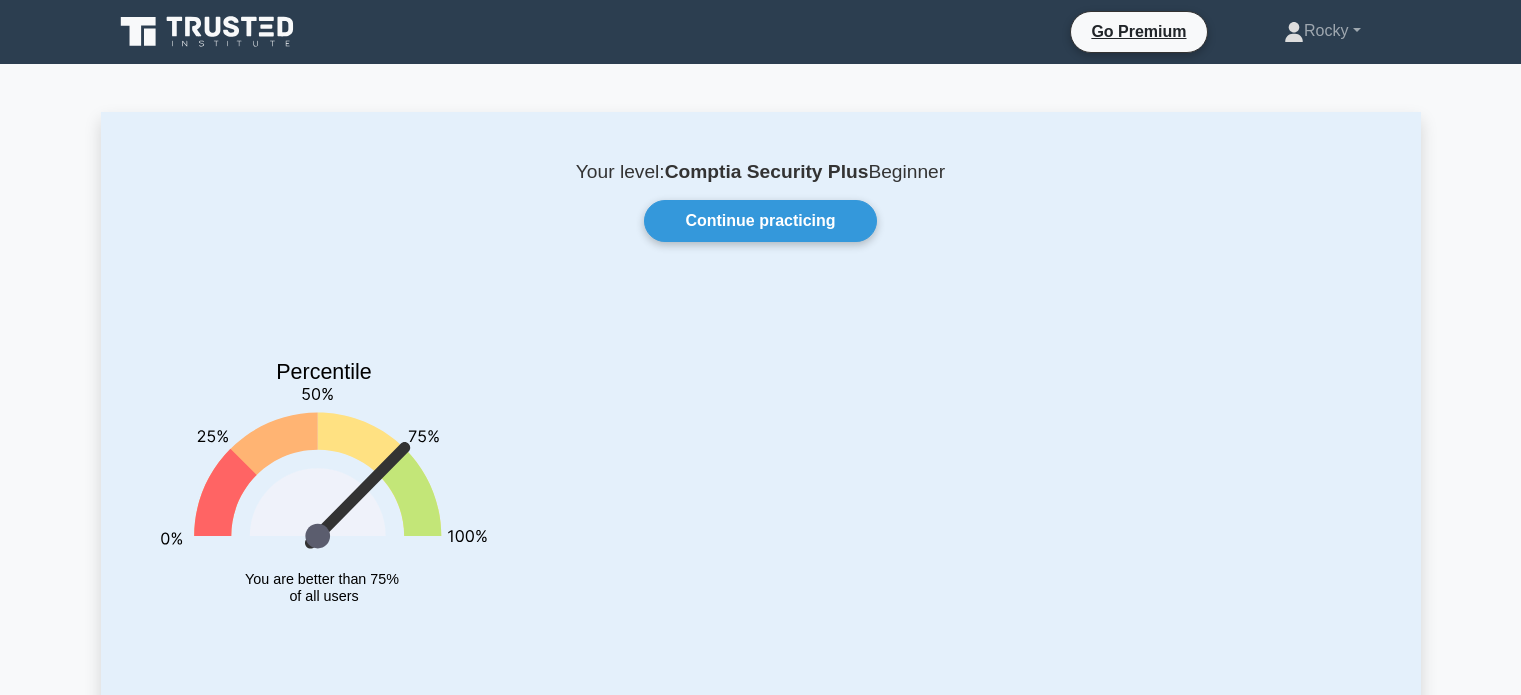scroll, scrollTop: 0, scrollLeft: 0, axis: both 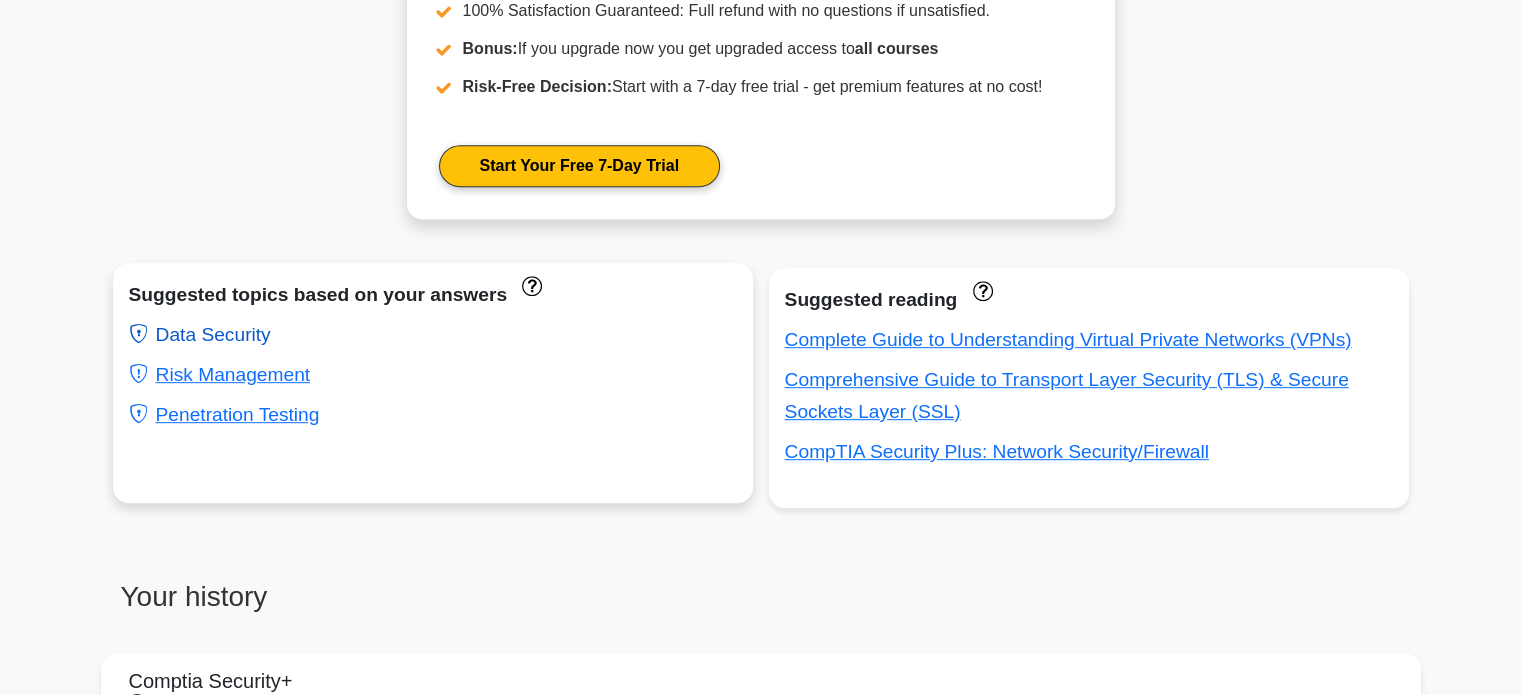 click on "Data Security" at bounding box center (200, 334) 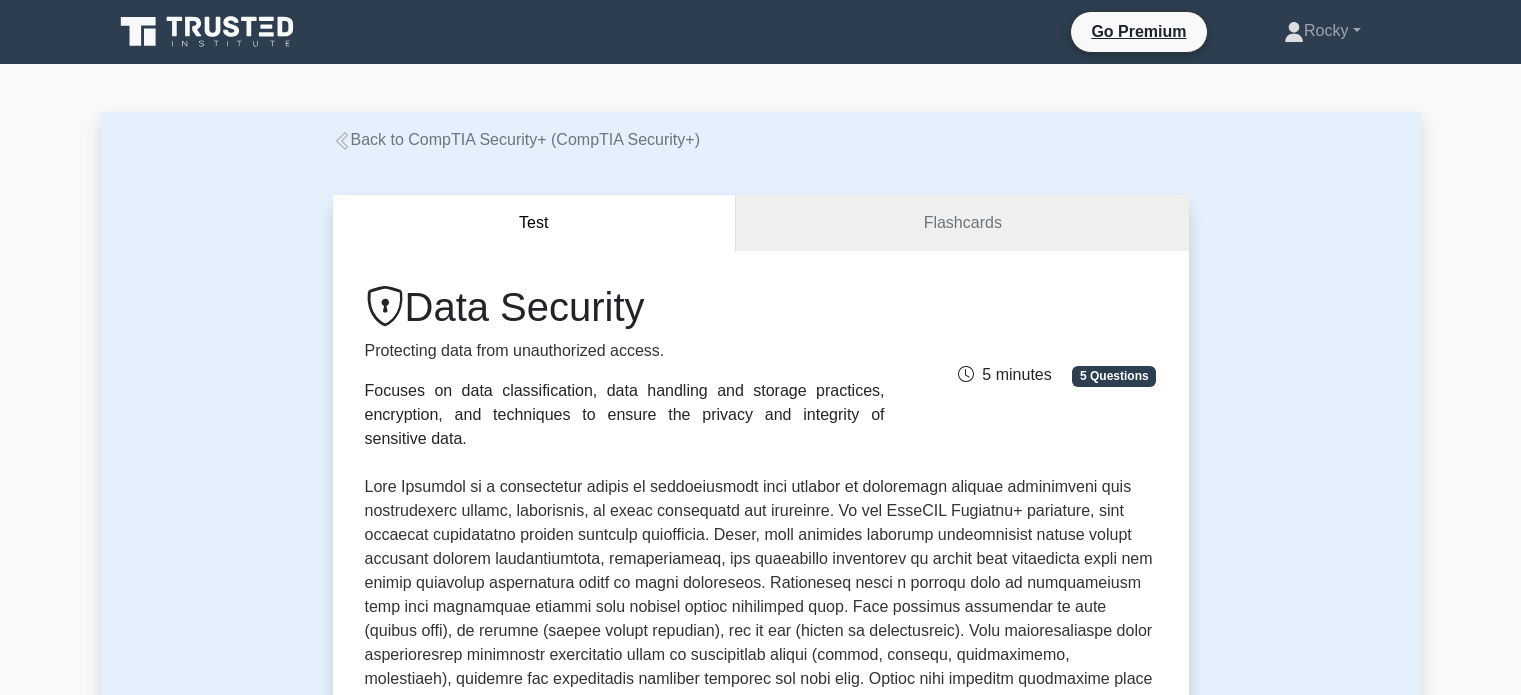 scroll, scrollTop: 0, scrollLeft: 0, axis: both 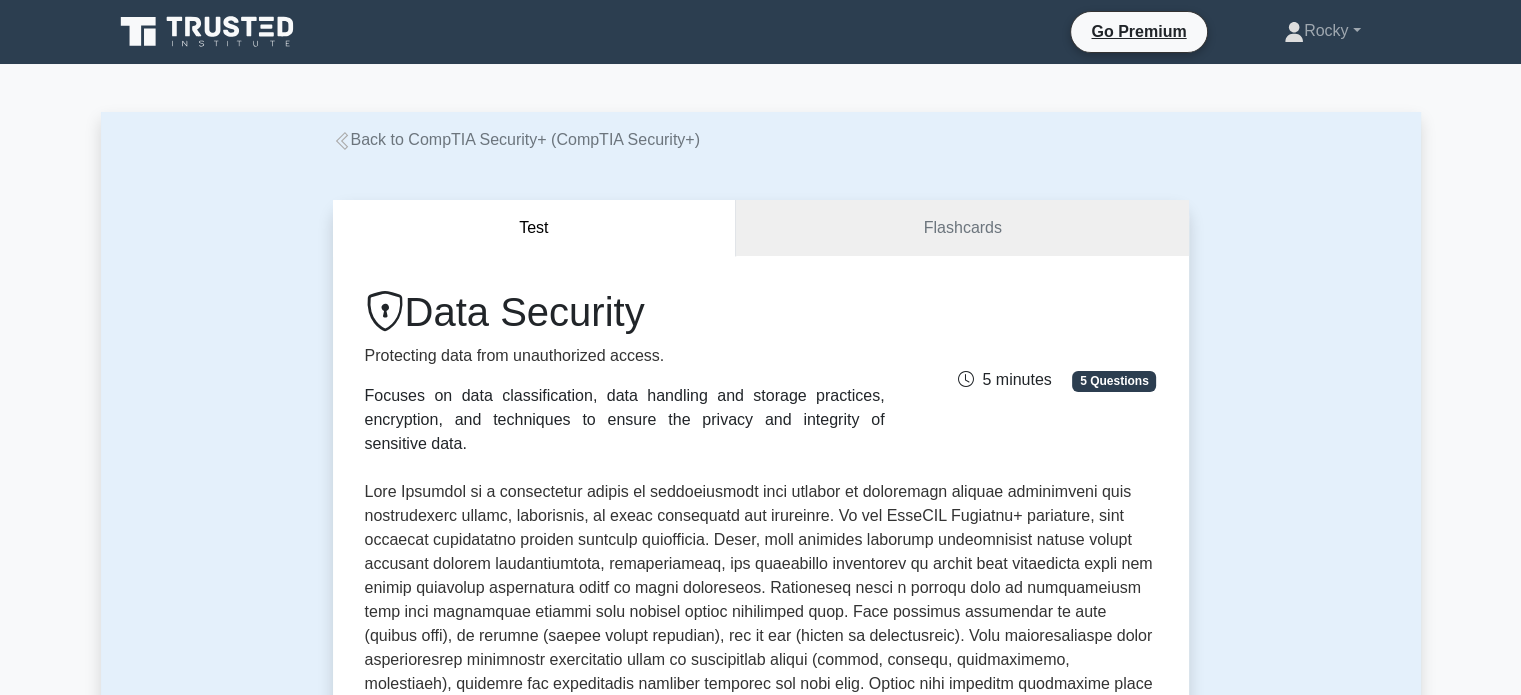 click 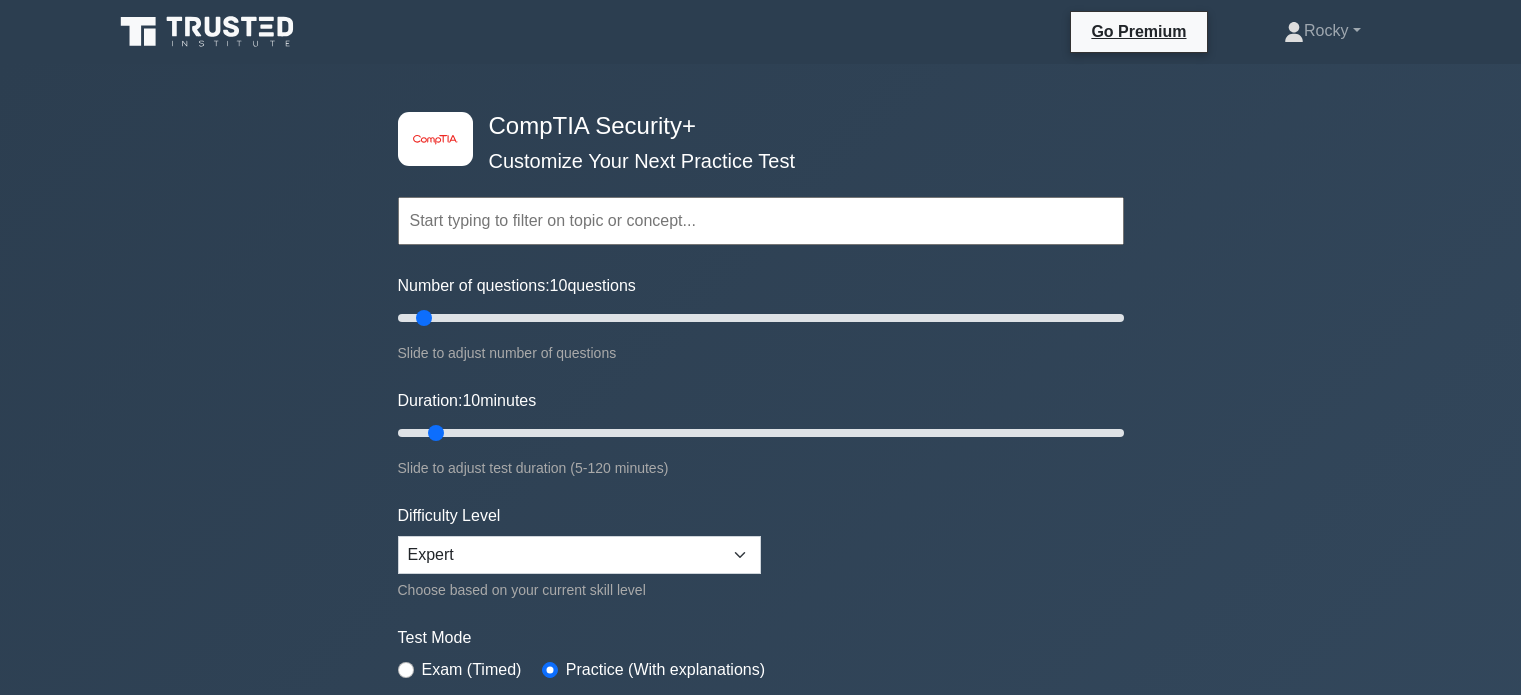 scroll, scrollTop: 0, scrollLeft: 0, axis: both 